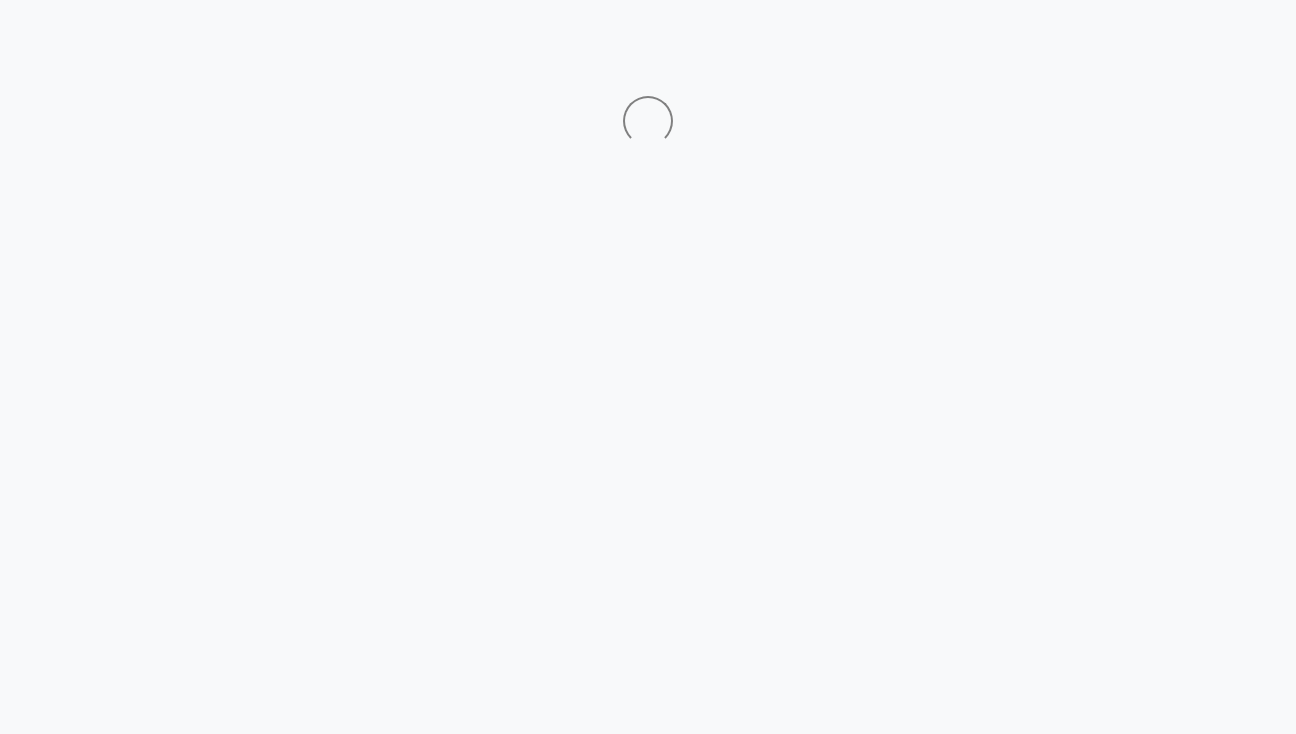 scroll, scrollTop: 0, scrollLeft: 0, axis: both 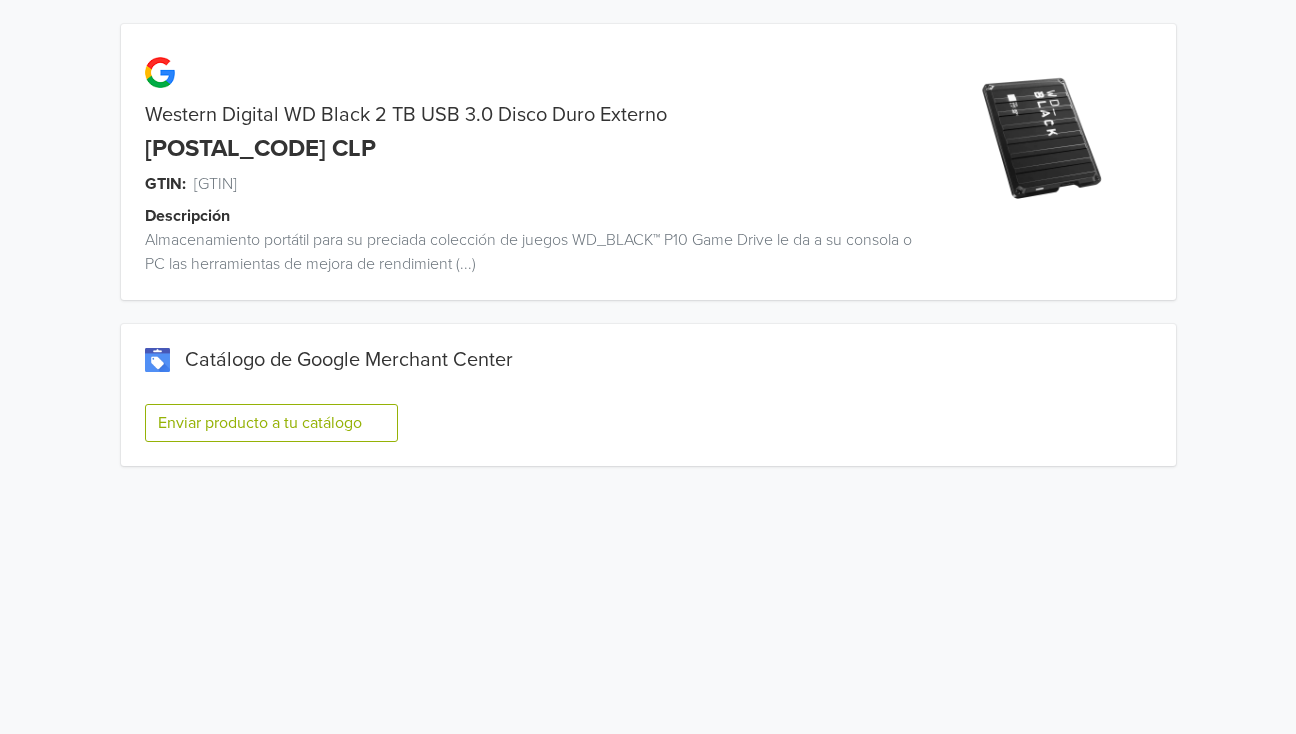 click on "Enviar producto a tu catálogo" at bounding box center [271, 423] 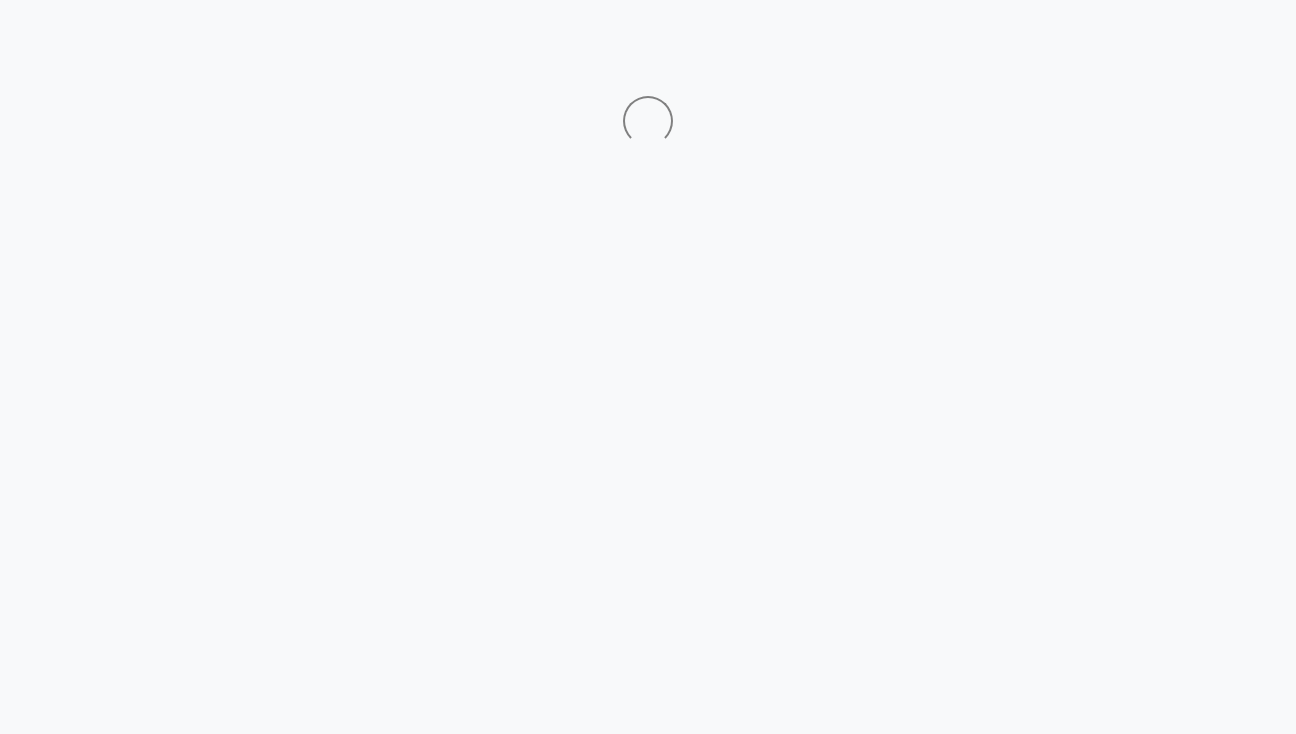 scroll, scrollTop: 0, scrollLeft: 0, axis: both 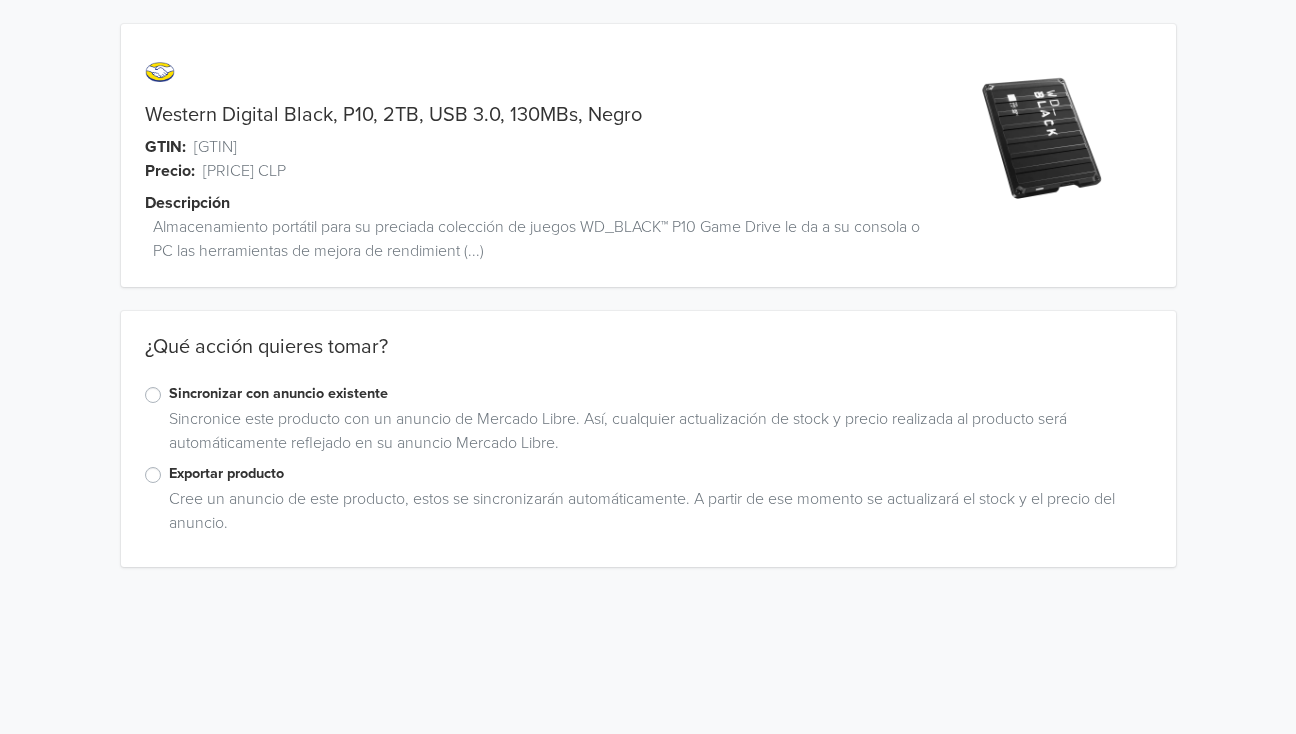 click on "Exportar producto" at bounding box center (660, 474) 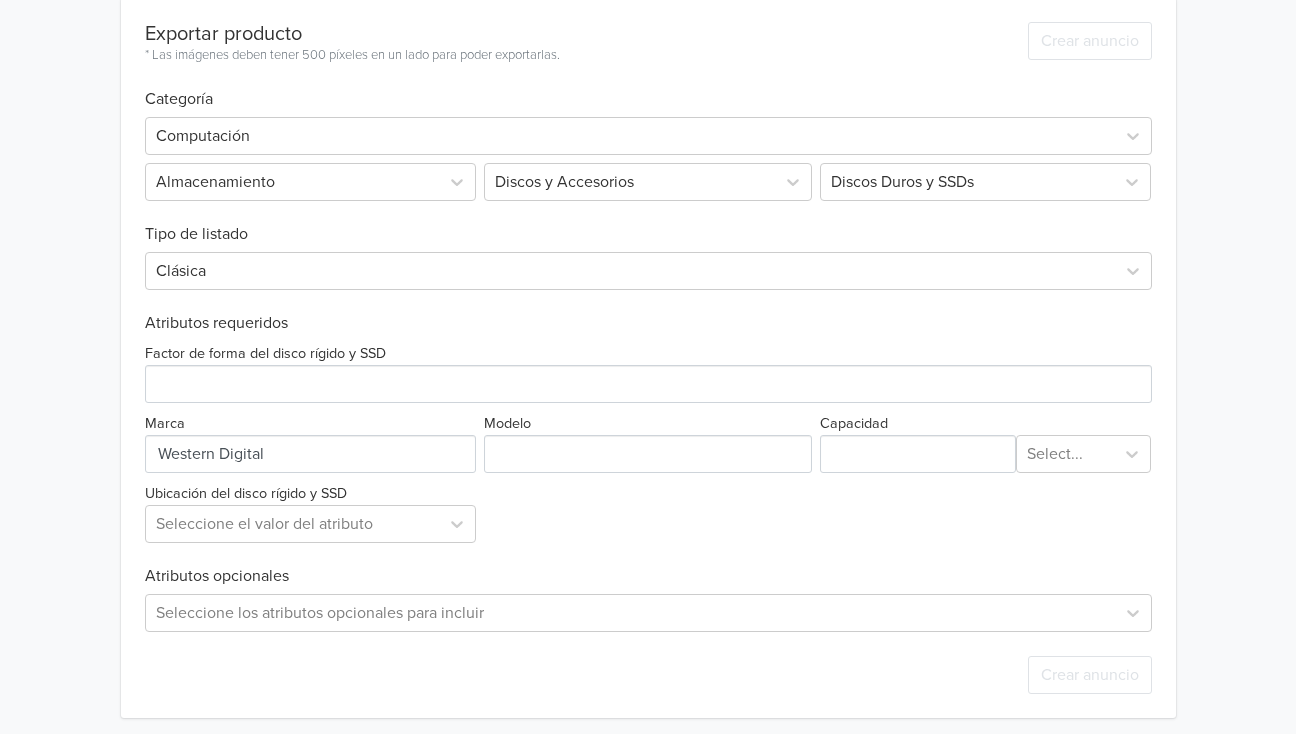 scroll, scrollTop: 600, scrollLeft: 0, axis: vertical 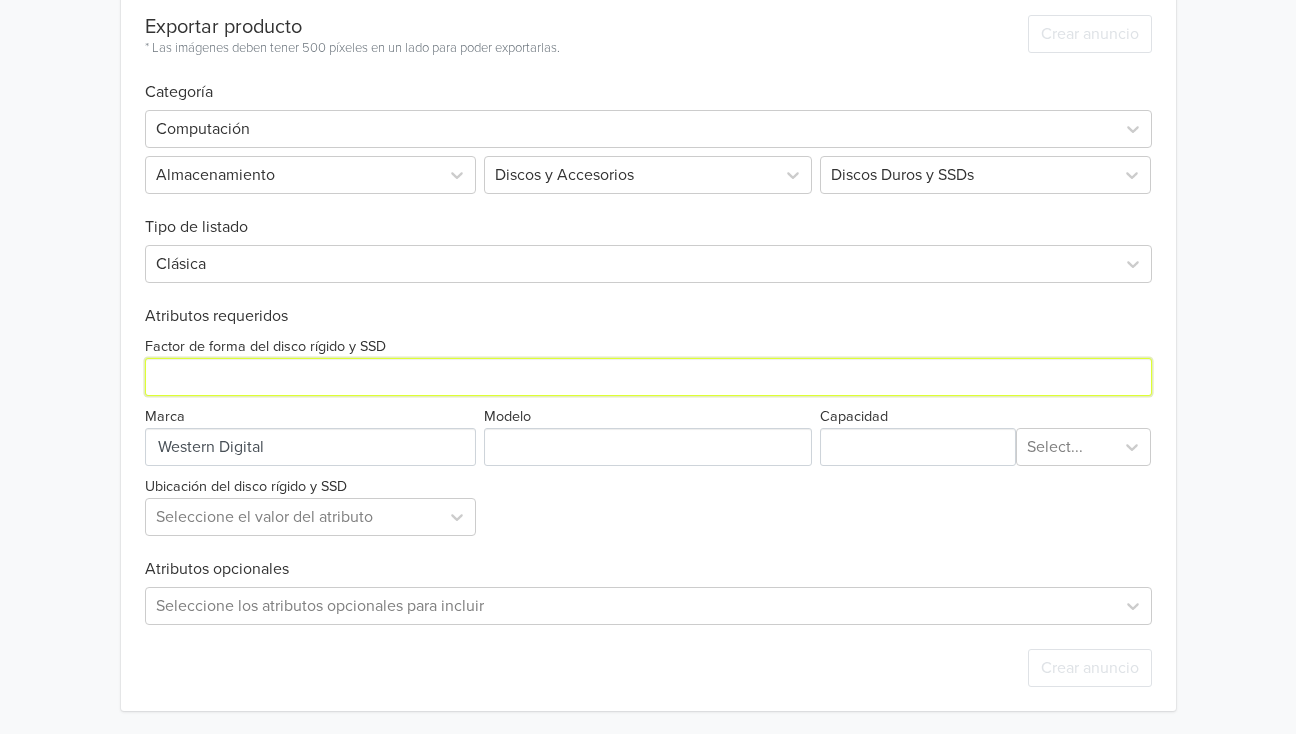 click on "Factor de forma del disco rígido y SSD" at bounding box center (648, 377) 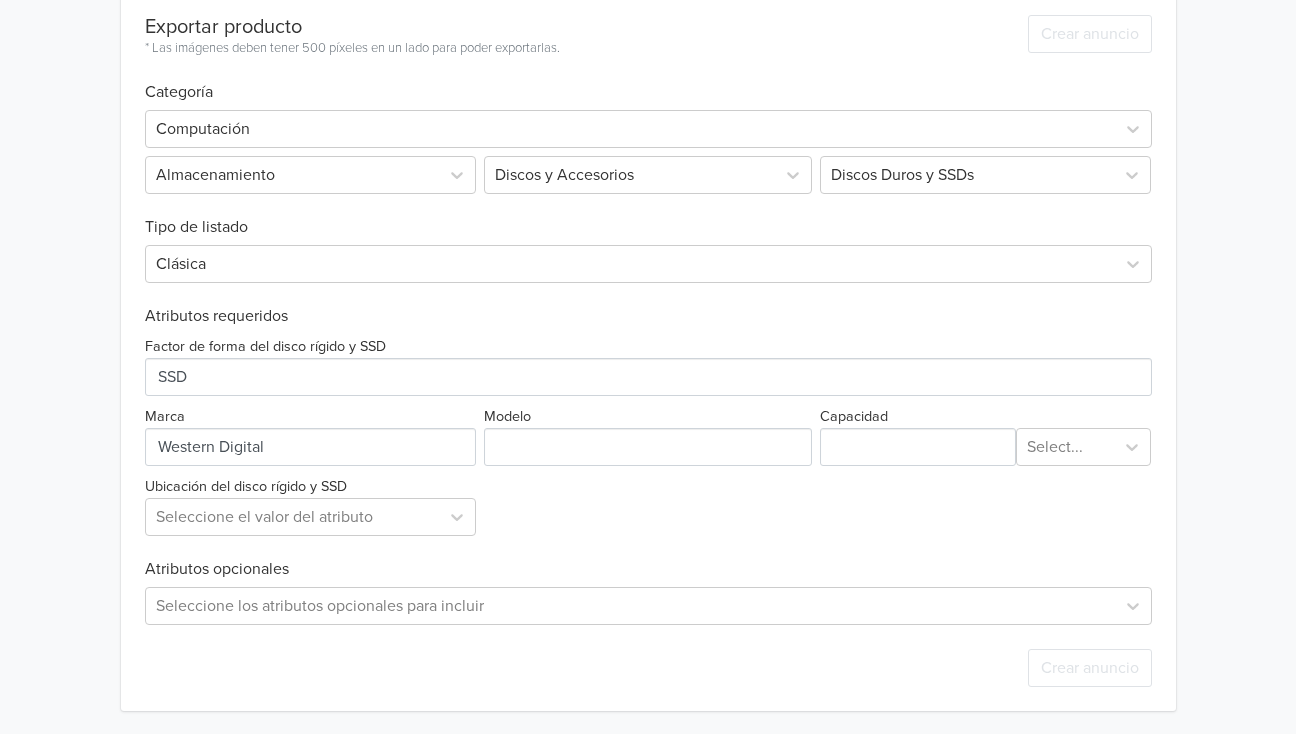 click on "Western Digital Black, P10, 2TB, USB 3.0, 130MBs, Negro   GTIN: 718037902593   Precio: 96702 CLP   Descripción   Almacenamiento portátil para su preciada colección de juegos
WD_BLACK™ P10 Game Drive le da a su consola o PC las herramientas de mejora de rendimient (...) ¿Qué acción quieres tomar? Sincronizar con anuncio existente Sincronice este producto con un anuncio de Mercado Libre. Así, cualquier actualización de stock y precio realizada al producto será automáticamente reflejado en su anuncio Mercado Libre. Exportar producto Cree un anuncio de este producto, estos se sincronizarán automáticamente. A partir de ese momento se actualizará el stock y el precio del anuncio. Exportar producto * Las imágenes deben tener 500 píxeles en un lado para poder exportarlas. Crear anuncio Categoría Computación Almacenamiento Discos y Accesorios Discos Duros y SSDs Tipo de listado Clásica Atributos requeridos Factor de forma del disco rígido y SSD Marca Modelo Capacidad Select... Atributos opcionales" at bounding box center [648, 67] 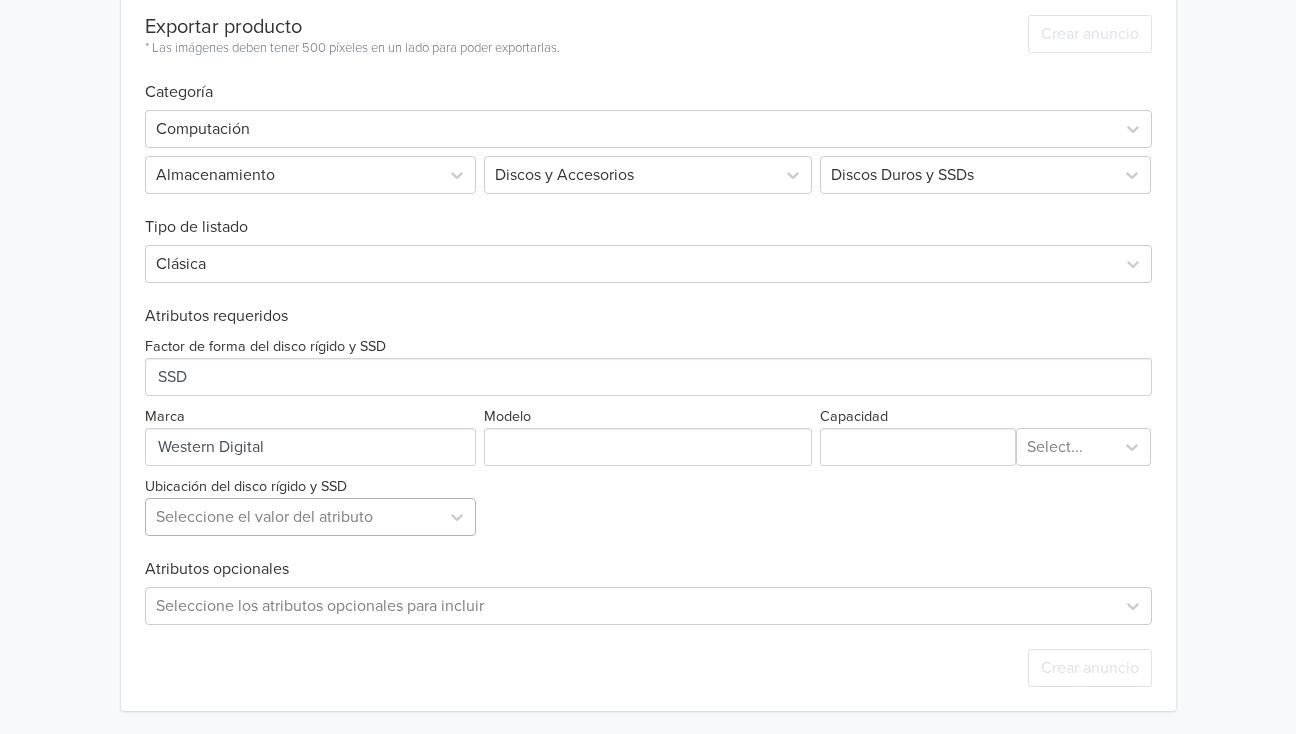 click at bounding box center (293, 517) 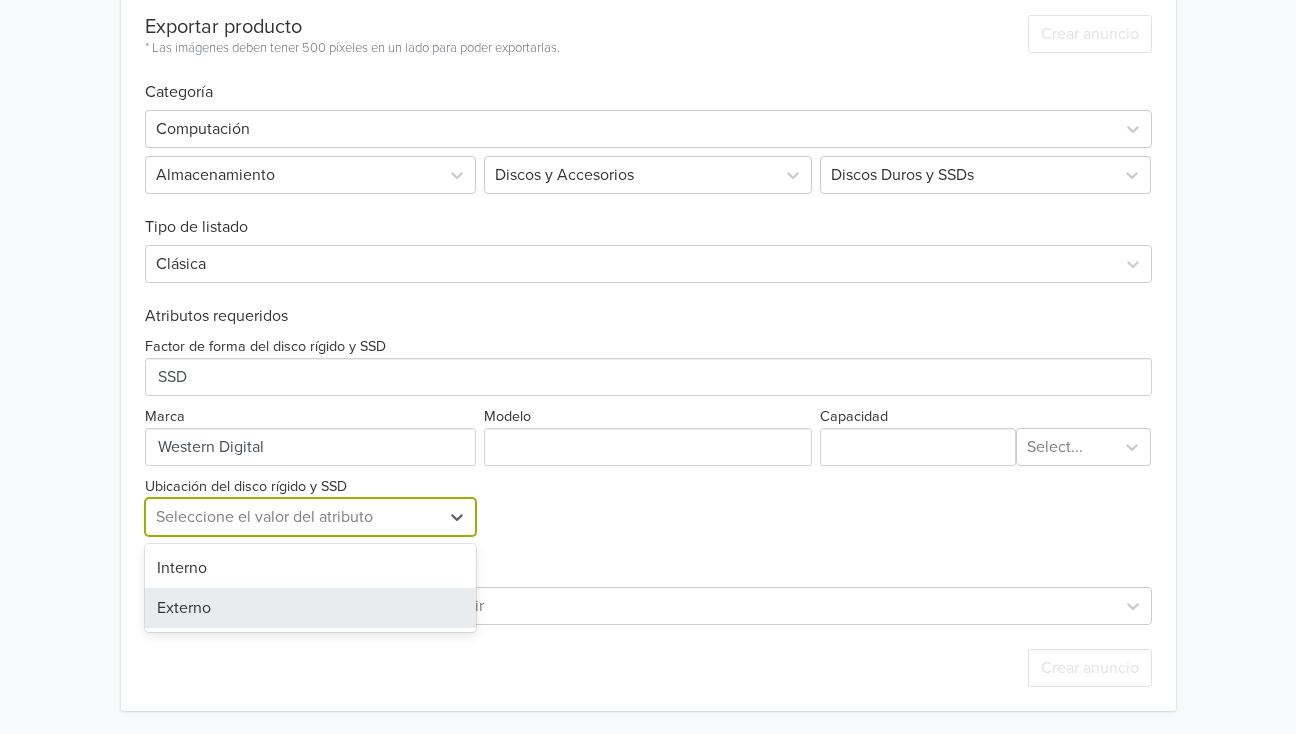 click on "Externo" at bounding box center (311, 608) 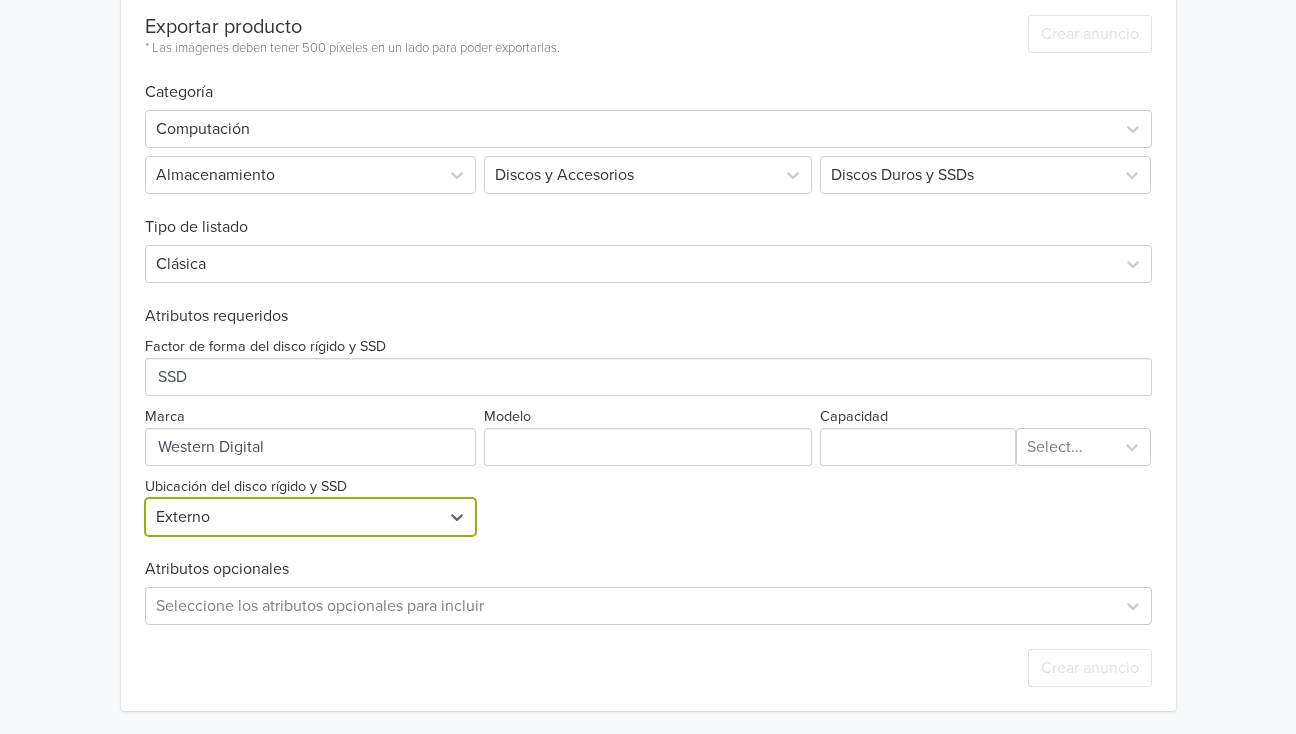 click on "Western Digital Black, P10, 2TB, USB 3.0, 130MBs, Negro   GTIN: 718037902593   Precio: 96702 CLP   Descripción   Almacenamiento portátil para su preciada colección de juegos
WD_BLACK™ P10 Game Drive le da a su consola o PC las herramientas de mejora de rendimient (...) ¿Qué acción quieres tomar? Sincronizar con anuncio existente Sincronice este producto con un anuncio de Mercado Libre. Así, cualquier actualización de stock y precio realizada al producto será automáticamente reflejado en su anuncio Mercado Libre. Exportar producto Cree un anuncio de este producto, estos se sincronizarán automáticamente. A partir de ese momento se actualizará el stock y el precio del anuncio. Exportar producto * Las imágenes deben tener 500 píxeles en un lado para poder exportarlas. Crear anuncio Categoría Computación Almacenamiento Discos y Accesorios Discos Duros y SSDs Tipo de listado Clásica Atributos requeridos Factor de forma del disco rígido y SSD Marca Modelo Capacidad Select... Externo" at bounding box center (648, 67) 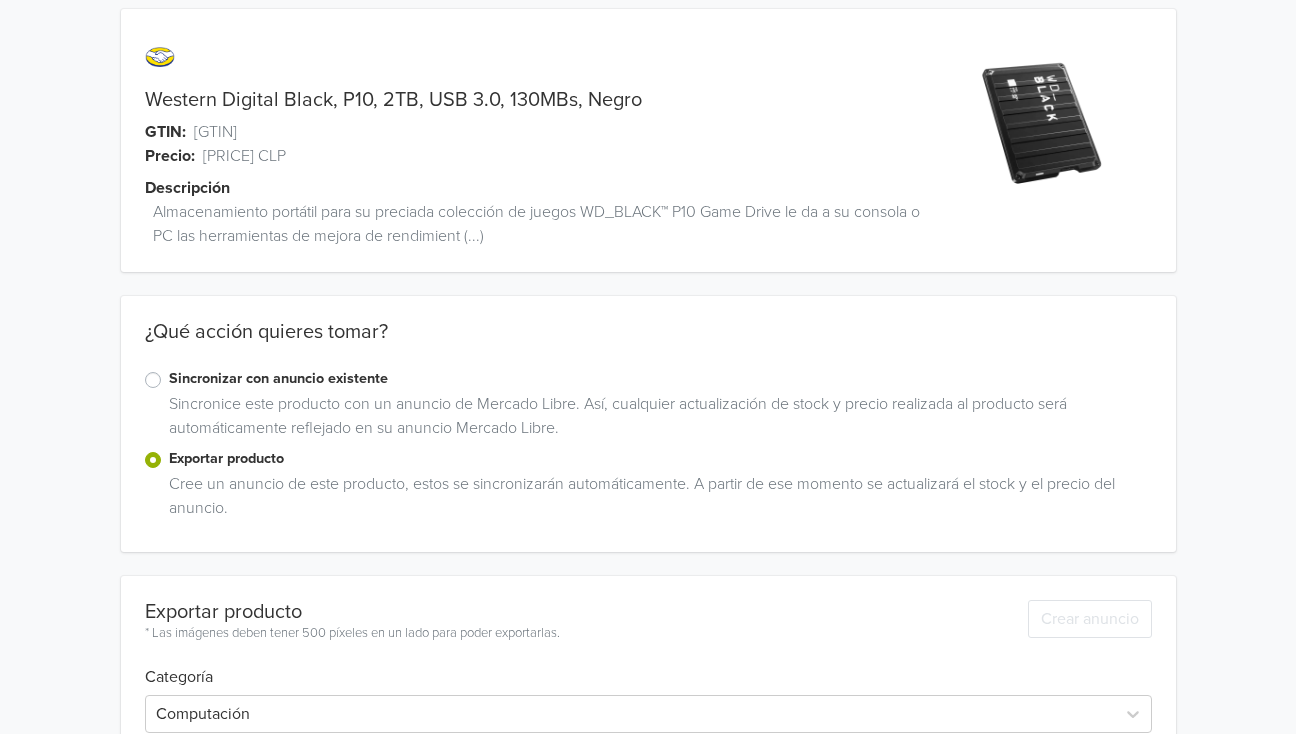 scroll, scrollTop: 0, scrollLeft: 0, axis: both 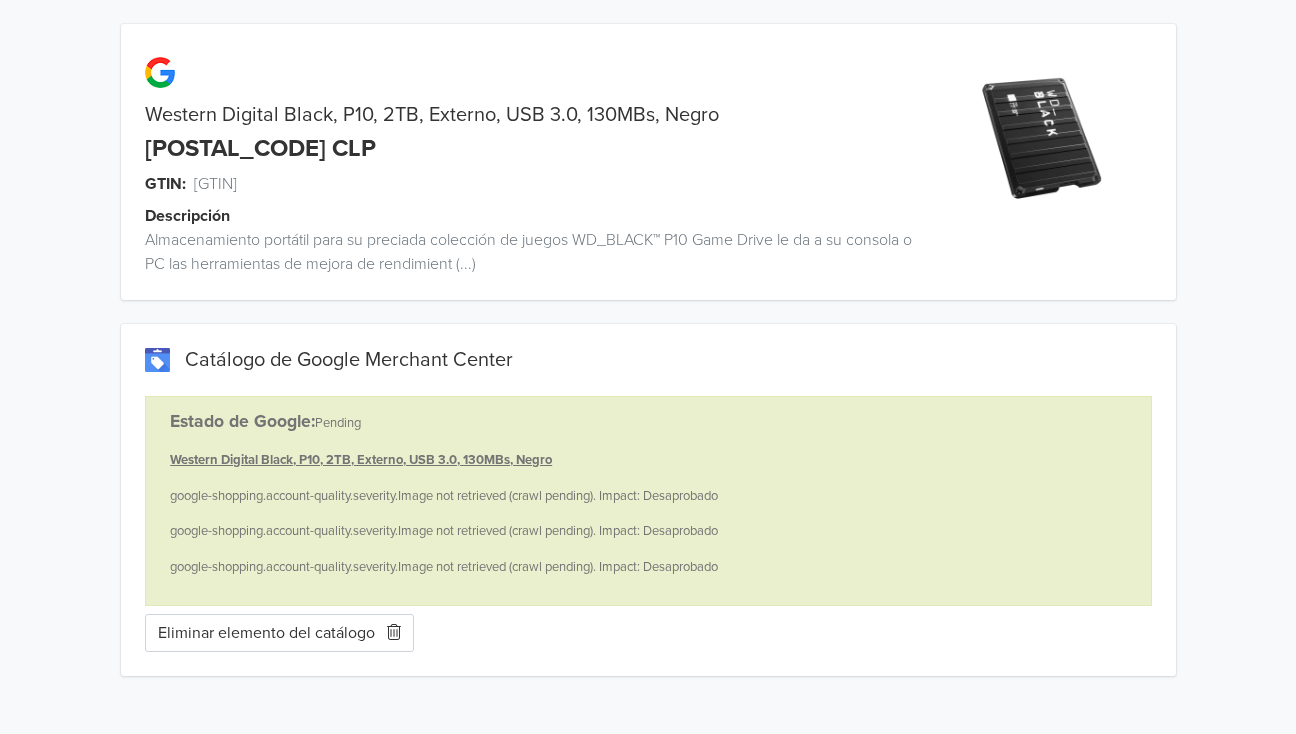 click on "Eliminar elemento del catálogo" at bounding box center (279, 633) 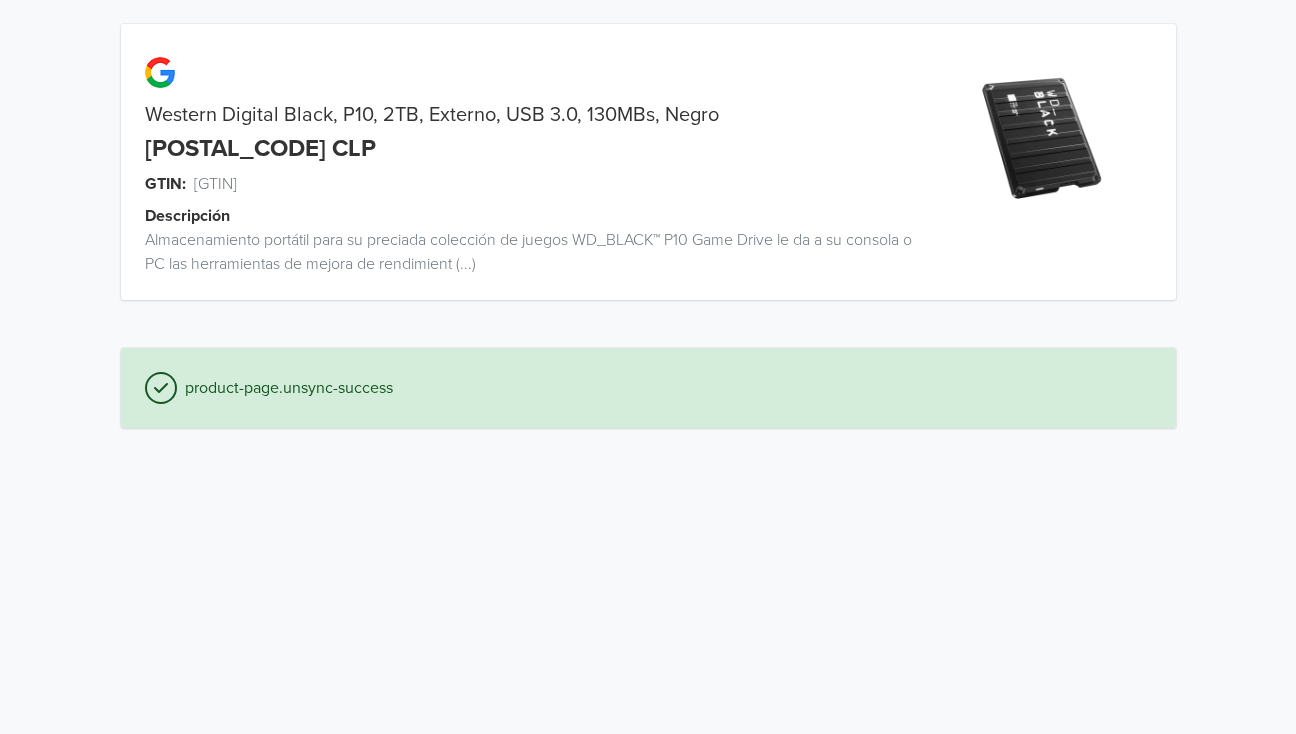 click on "Western Digital Black, P10, 2TB, Externo, USB 3.0, 130MBs, Negro [POSTAL_CODE] CLP   GTIN: [GTIN] Descripción Almacenamiento portátil para su preciada colección de juegos
WD_BLACK™ P10 Game Drive le da a su consola o PC las herramientas de mejora de rendimient (...) product-page.unsync-success" at bounding box center (648, 226) 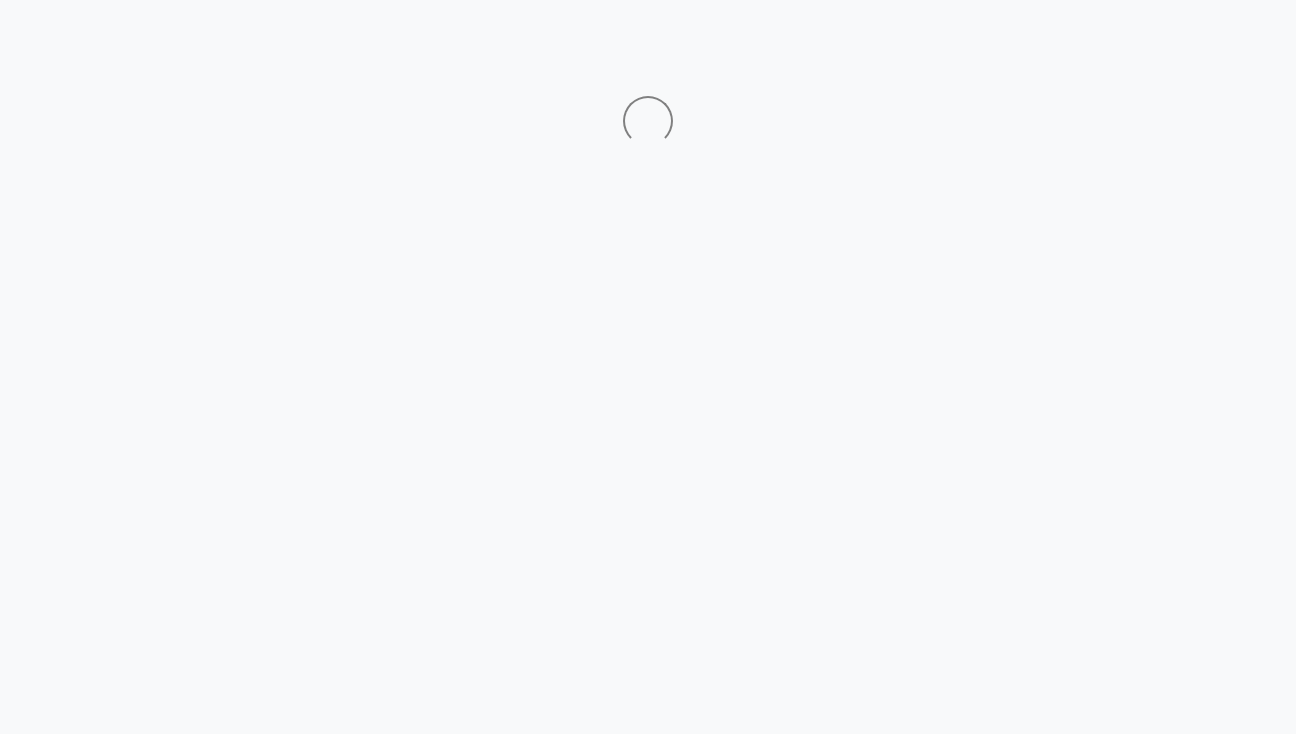 scroll, scrollTop: 0, scrollLeft: 0, axis: both 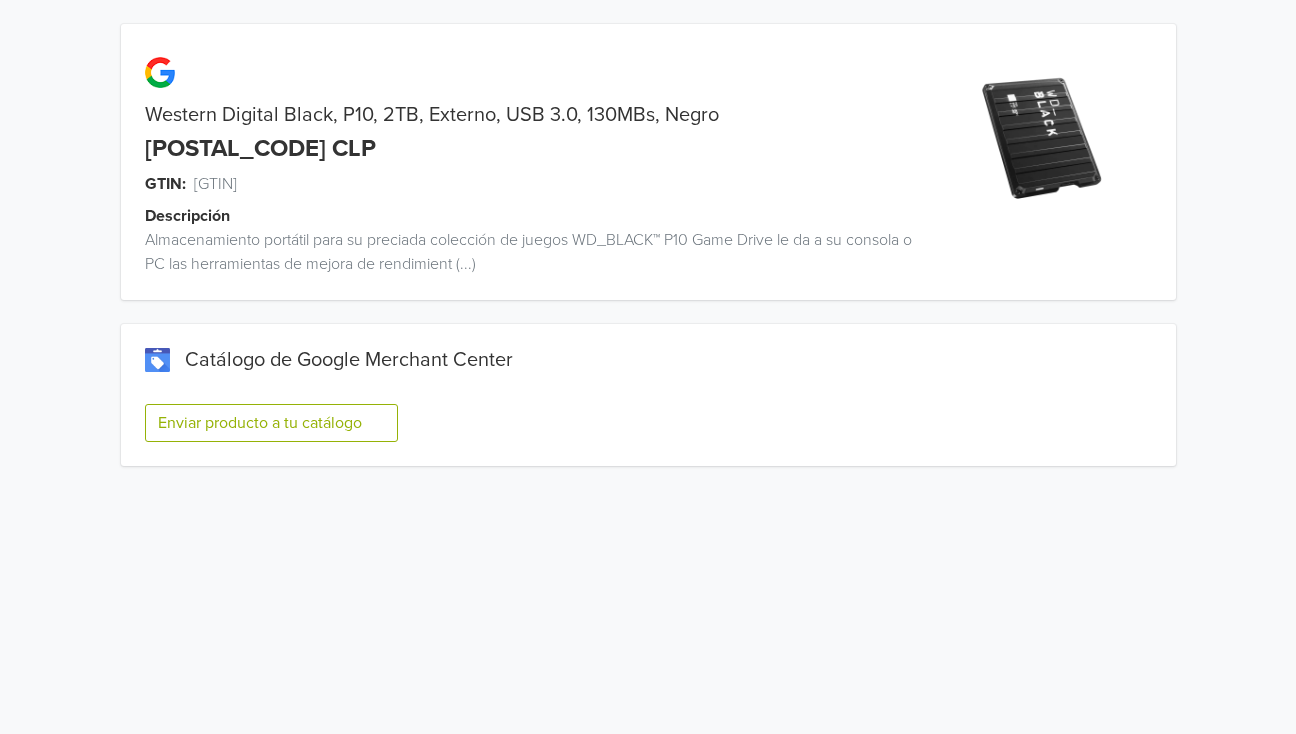 click on "Enviar producto a tu catálogo" at bounding box center (271, 423) 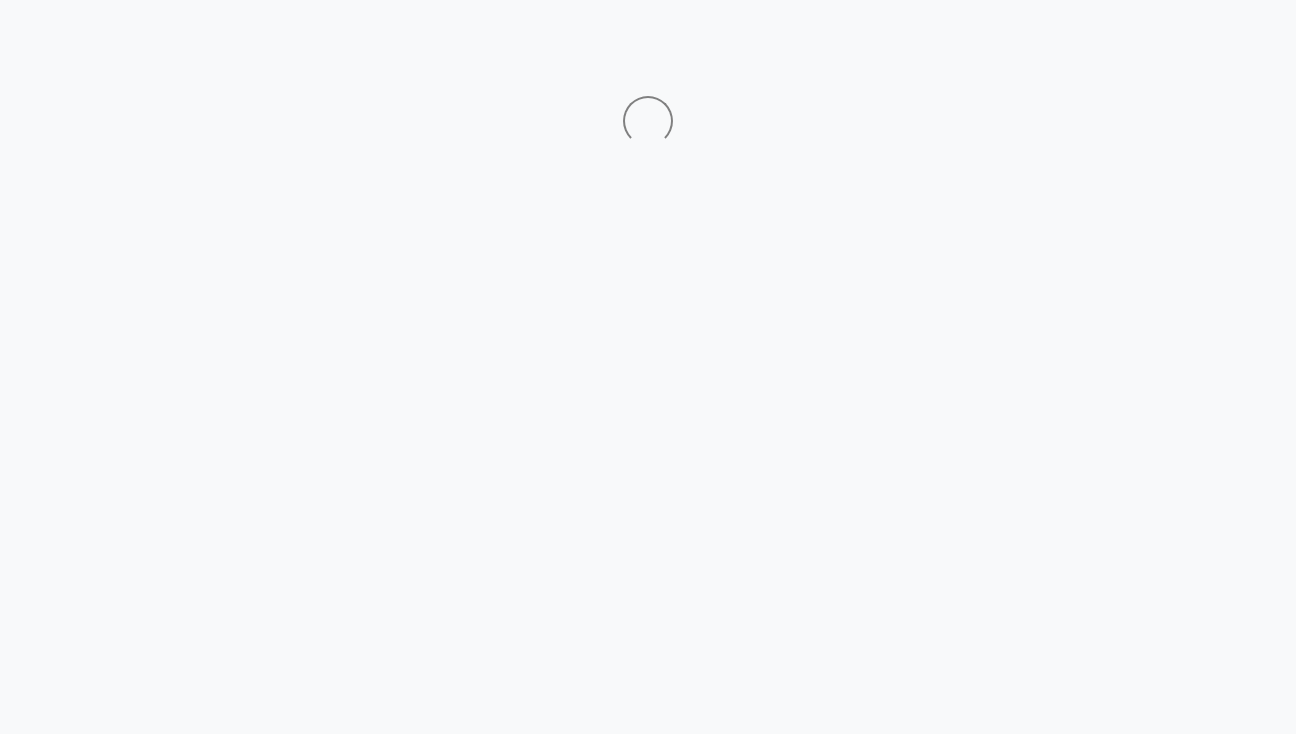 scroll, scrollTop: 0, scrollLeft: 0, axis: both 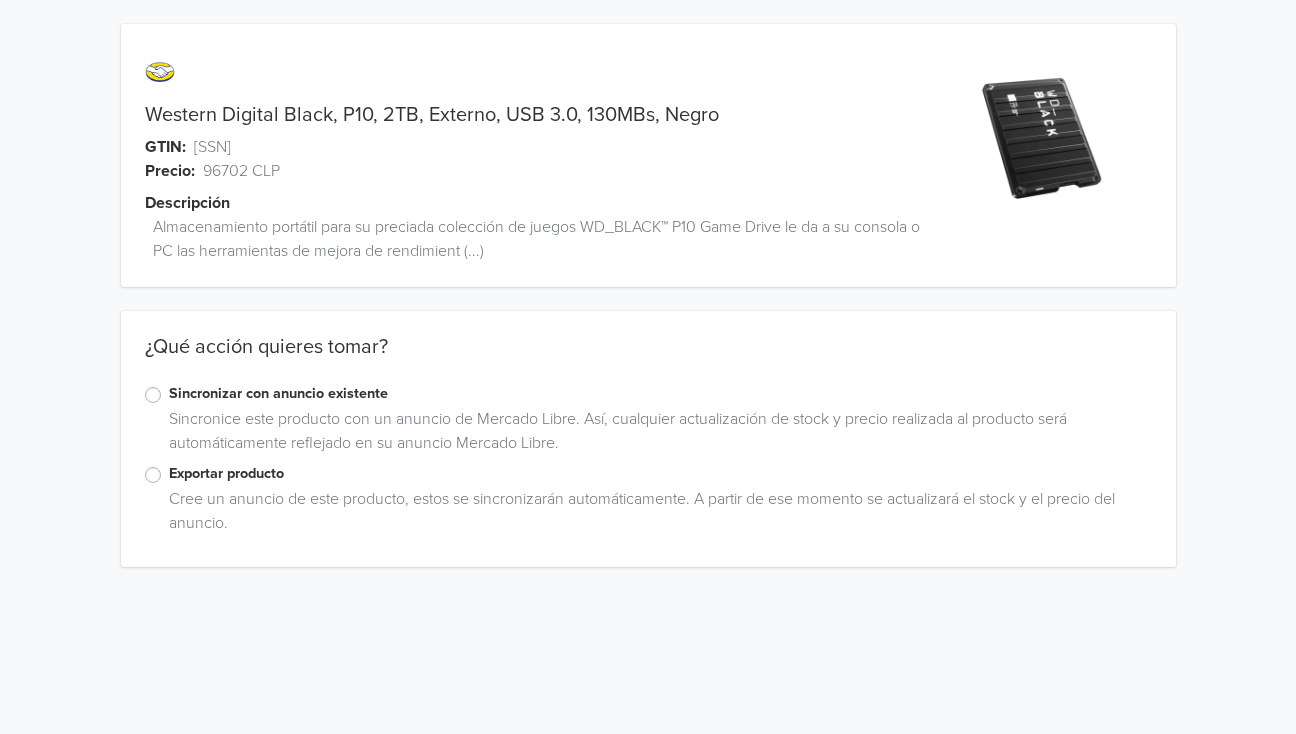 click on "Exportar producto" at bounding box center [660, 474] 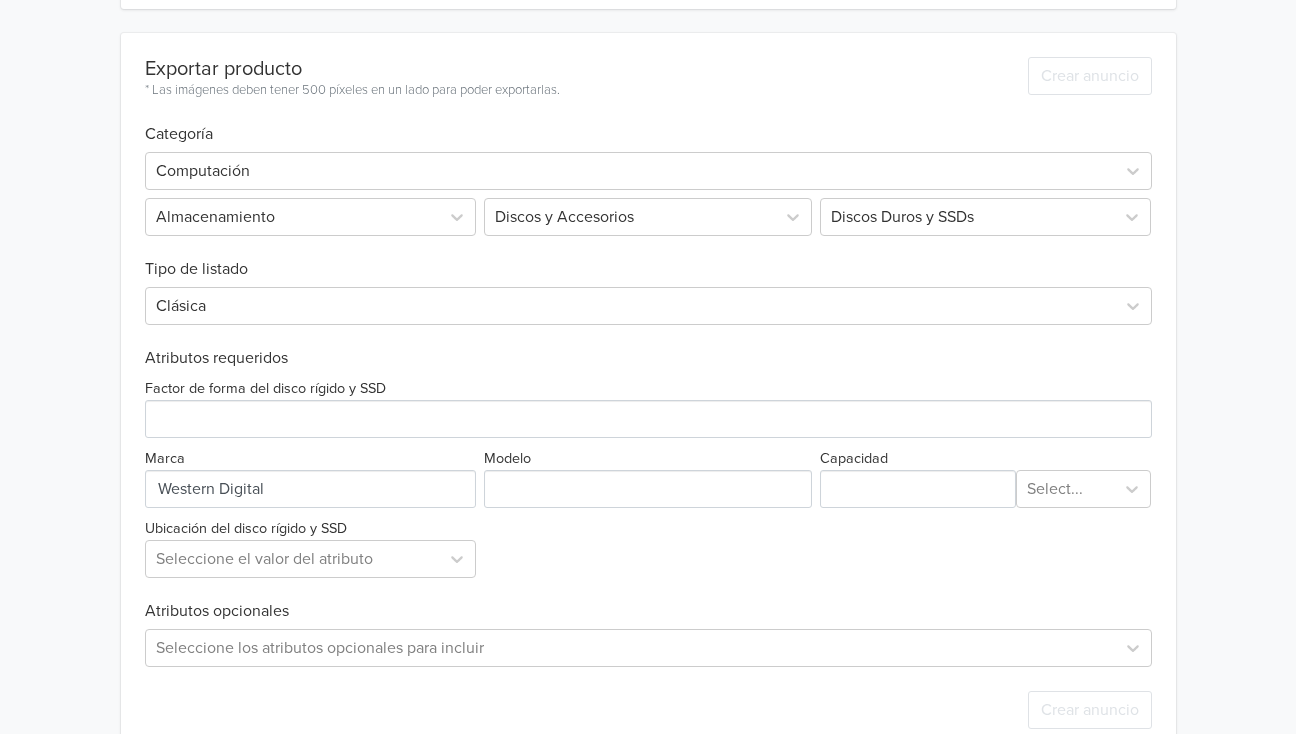 scroll, scrollTop: 560, scrollLeft: 0, axis: vertical 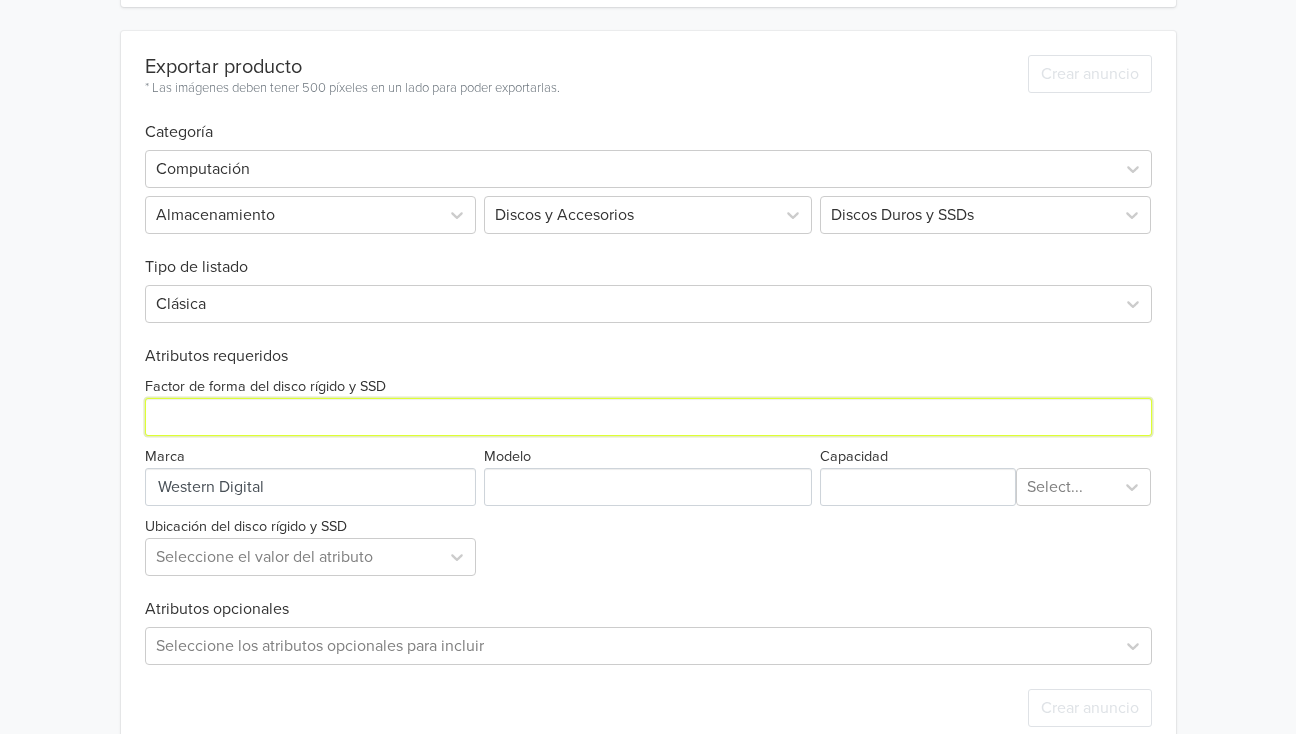 click on "Factor de forma del disco rígido y SSD" at bounding box center [648, 417] 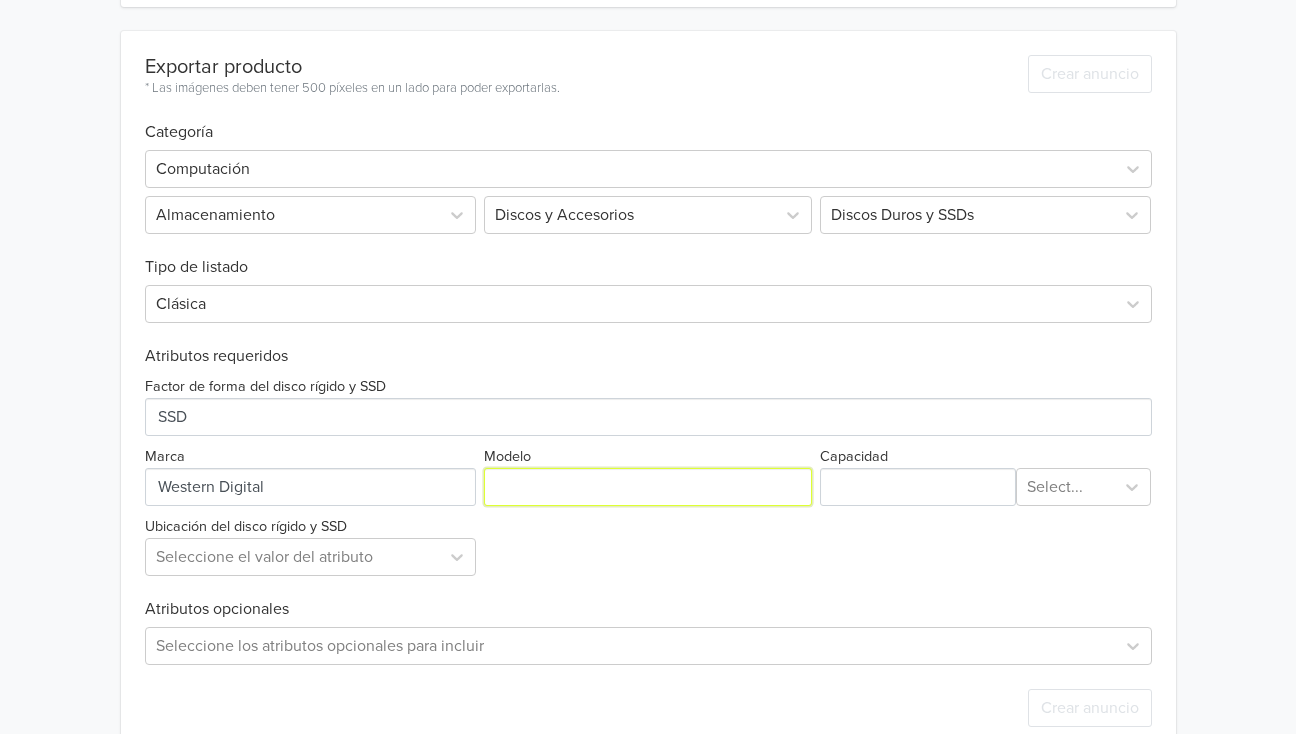 click on "Modelo" at bounding box center (648, 487) 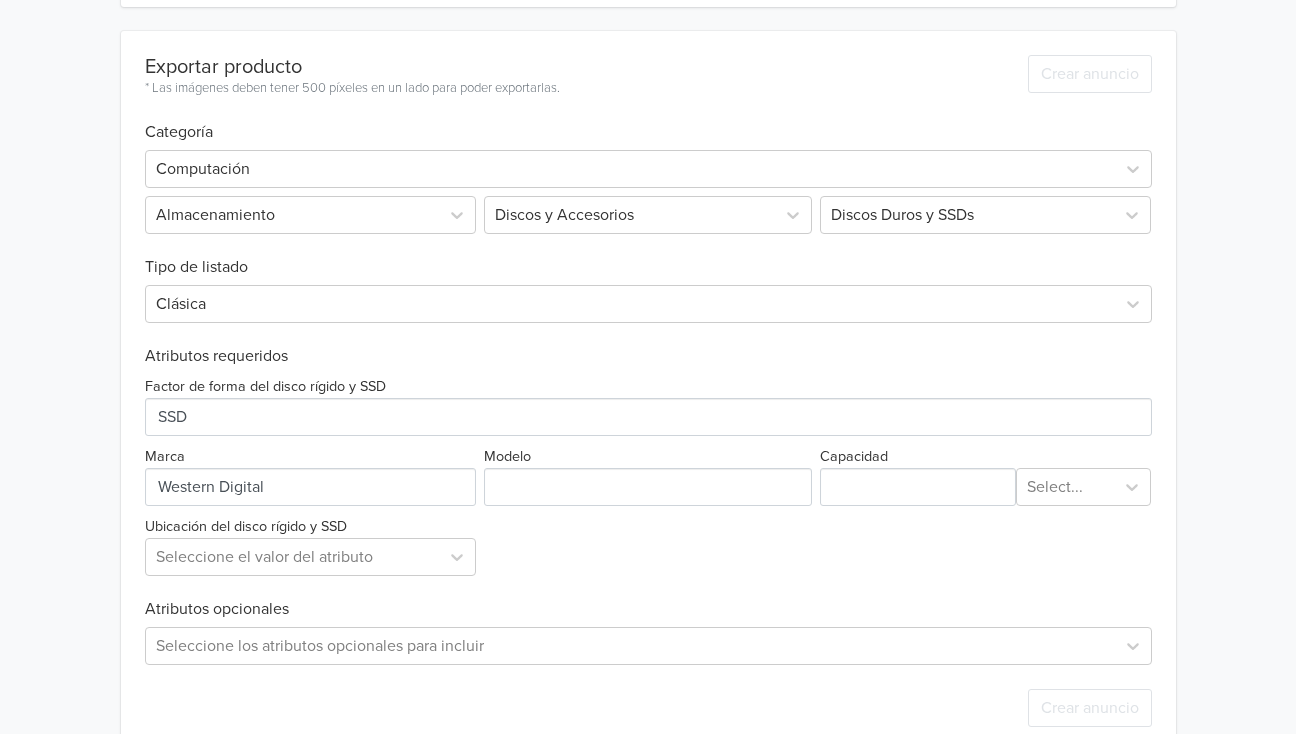 click on "Western Digital Black, P10, 2TB, Externo, USB 3.0, 130MBs, Negro   GTIN: [SSN]   Precio: 96702 CLP   Descripción   Almacenamiento portátil para su preciada colección de juegos
WD_BLACK™ P10 Game Drive le da a su consola o PC las herramientas de mejora de rendimient (...) ¿Qué acción quieres tomar? Sincronizar con anuncio existente Sincronice este producto con un anuncio de Mercado Libre. Así, cualquier actualización de stock y precio realizada al producto será automáticamente reflejado en su anuncio Mercado Libre. Exportar producto Cree un anuncio de este producto, estos se sincronizarán automáticamente. A partir de ese momento se actualizará el stock y el precio del anuncio. Exportar producto * Las imágenes deben tener 500 píxeles en un lado para poder exportarlas. Crear anuncio Categoría Computación Almacenamiento Discos y Accesorios Discos Duros y SSDs Tipo de listado Clásica Atributos requeridos Factor de forma del disco rígido y SSD Marca Modelo Capacidad Select..." at bounding box center (648, 107) 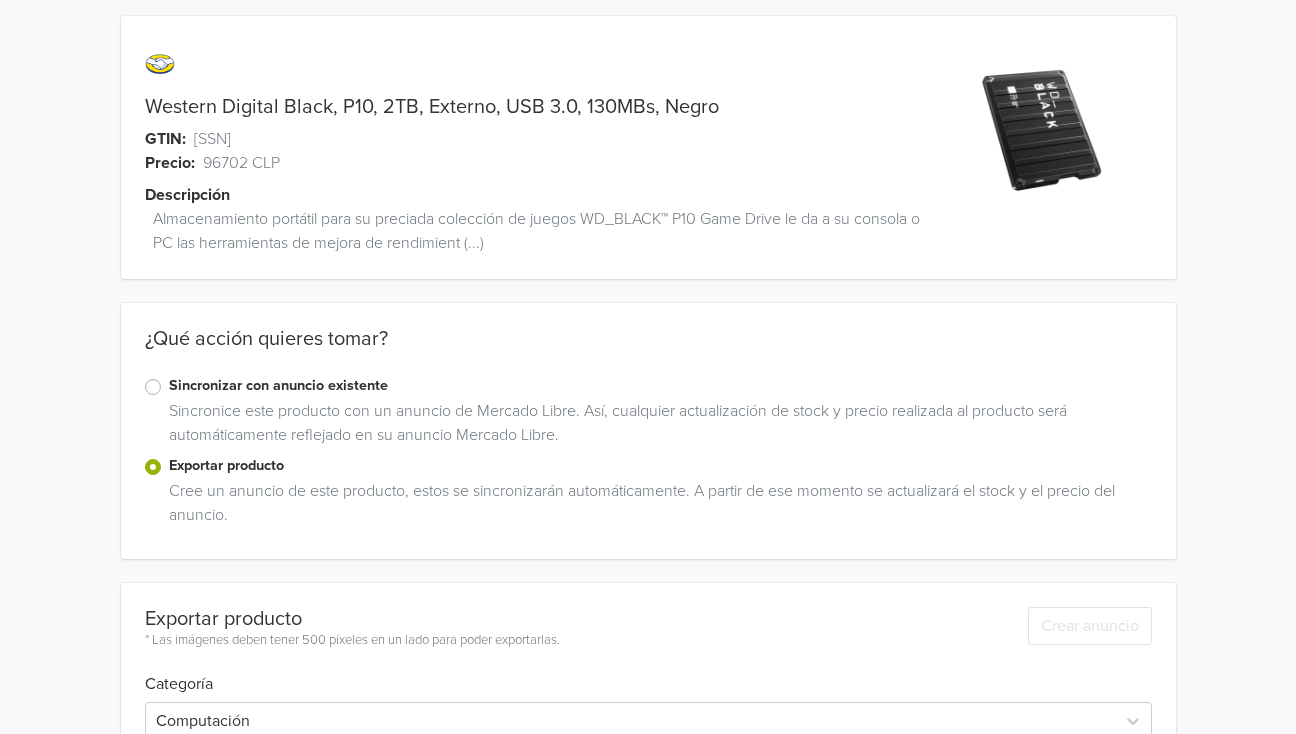 scroll, scrollTop: 0, scrollLeft: 0, axis: both 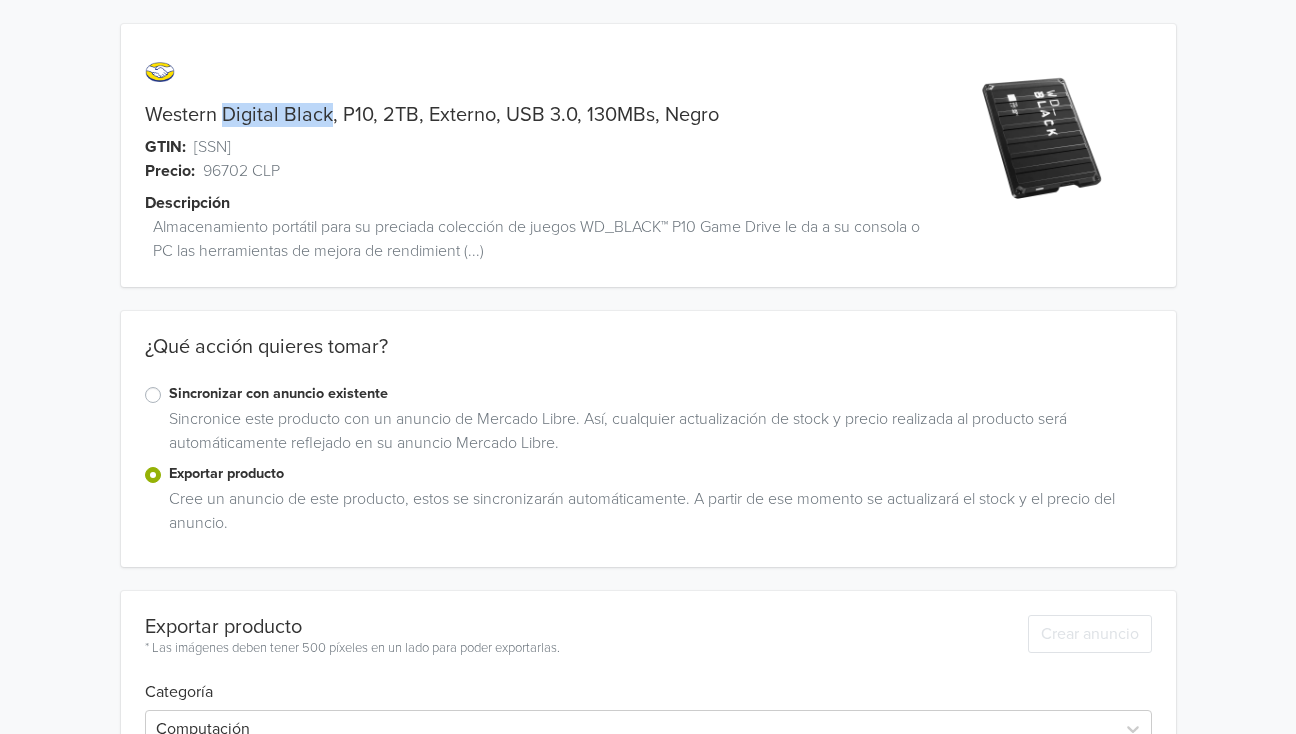 drag, startPoint x: 223, startPoint y: 111, endPoint x: 329, endPoint y: 108, distance: 106.04244 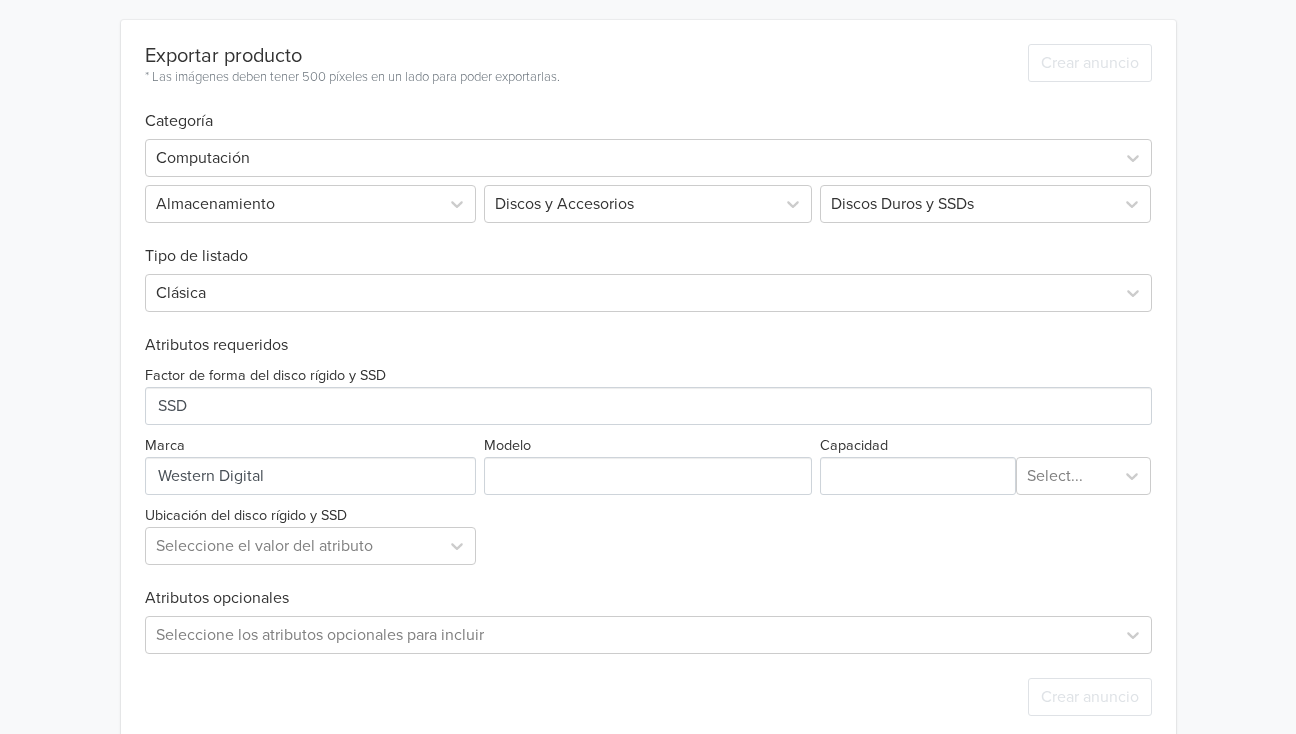 scroll, scrollTop: 600, scrollLeft: 0, axis: vertical 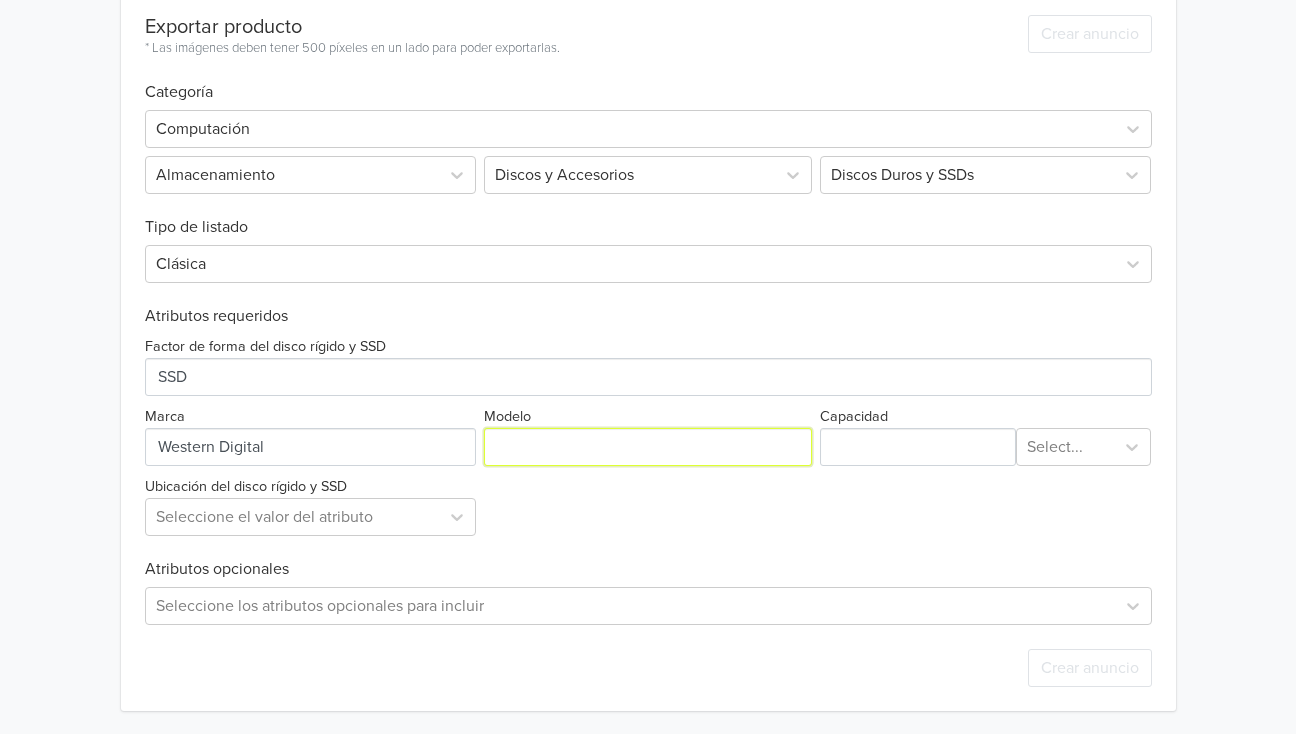 click on "Modelo" at bounding box center [648, 447] 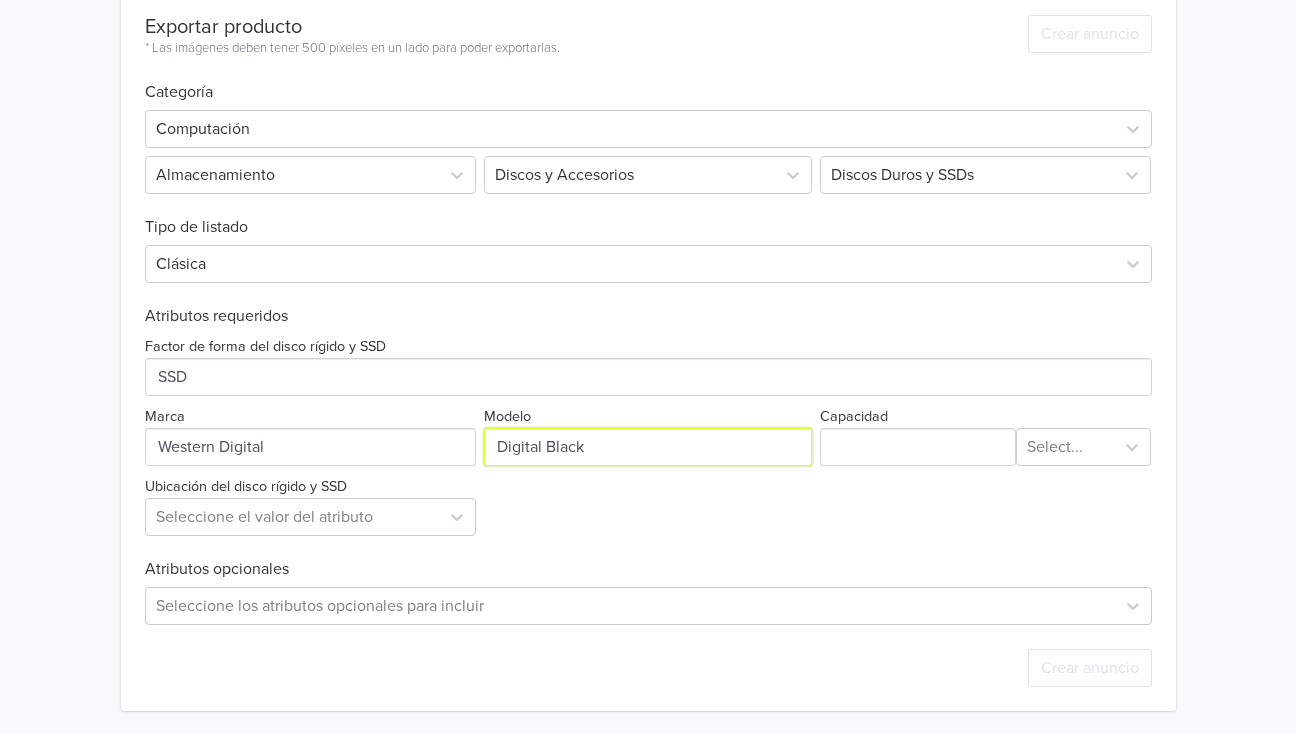 type on "Digital Black" 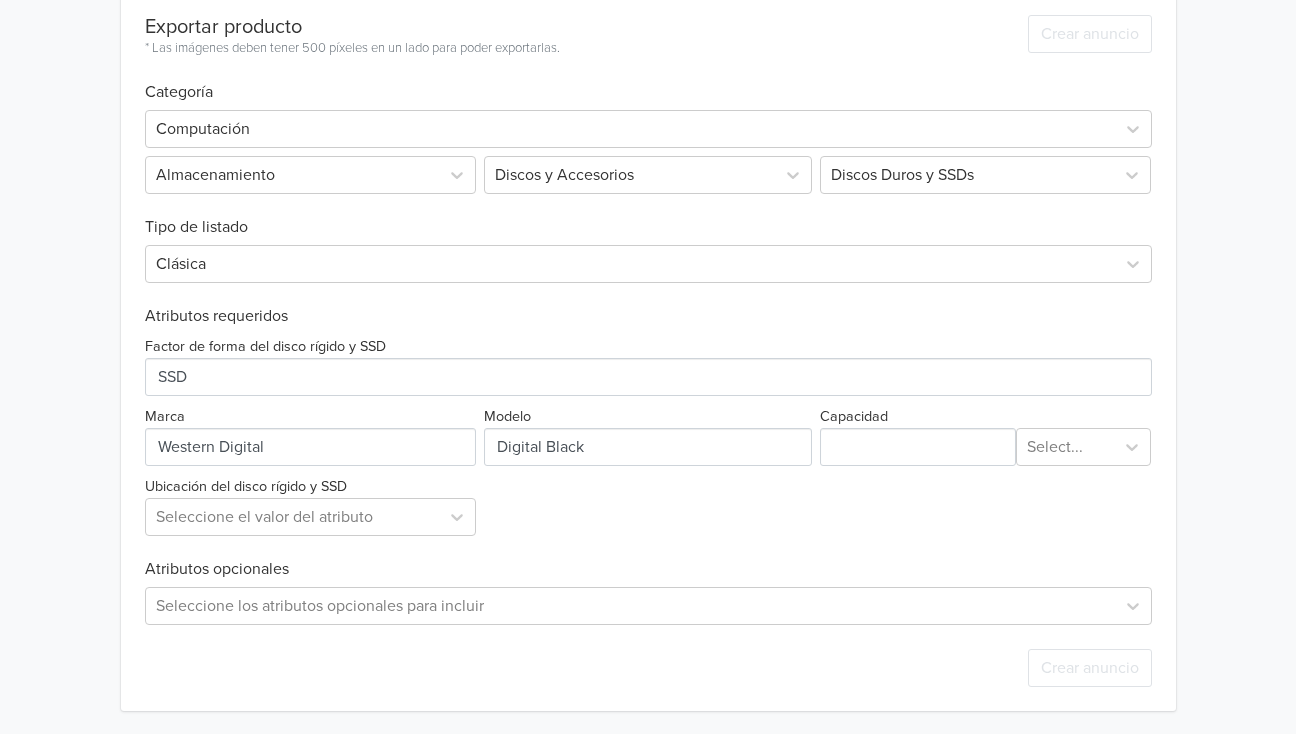 click on "Factor de forma del disco rígido y SSD Marca Modelo Capacidad Select... Ubicación del disco rígido y SSD Seleccione el valor del atributo" at bounding box center (648, 431) 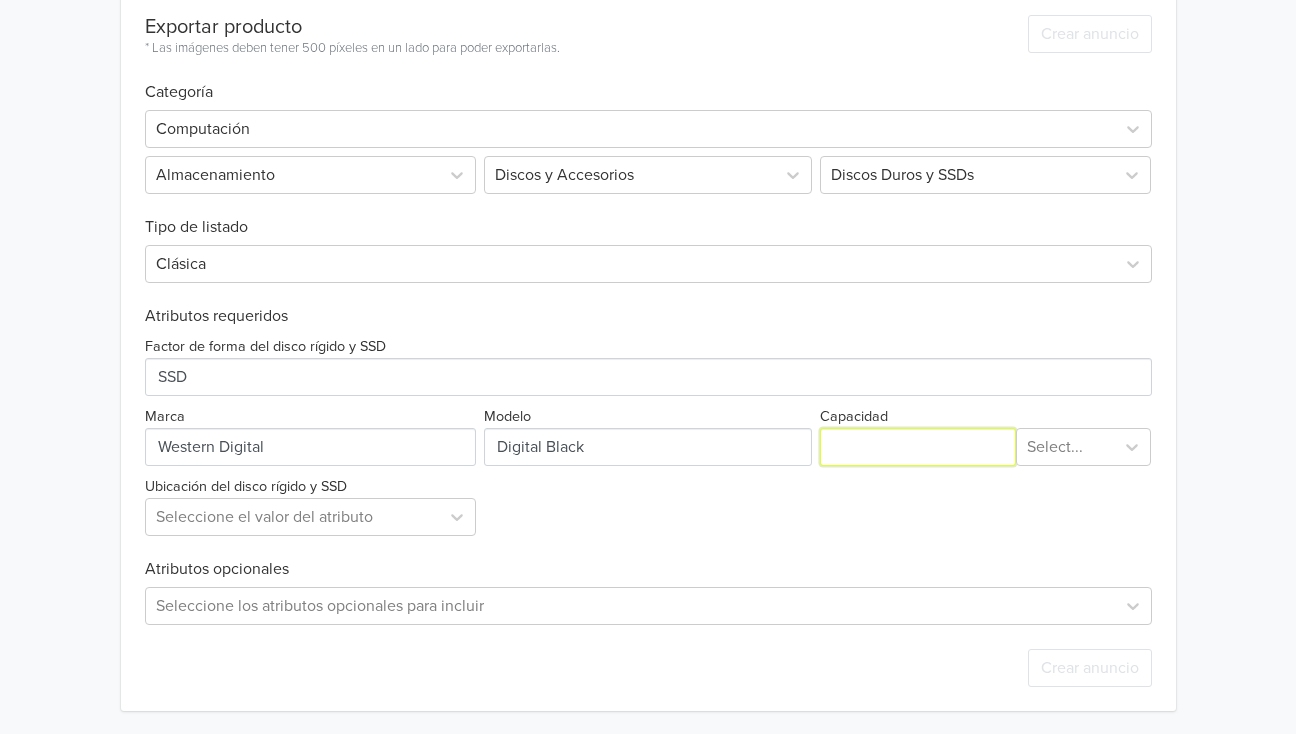 click on "Capacidad" at bounding box center (918, 447) 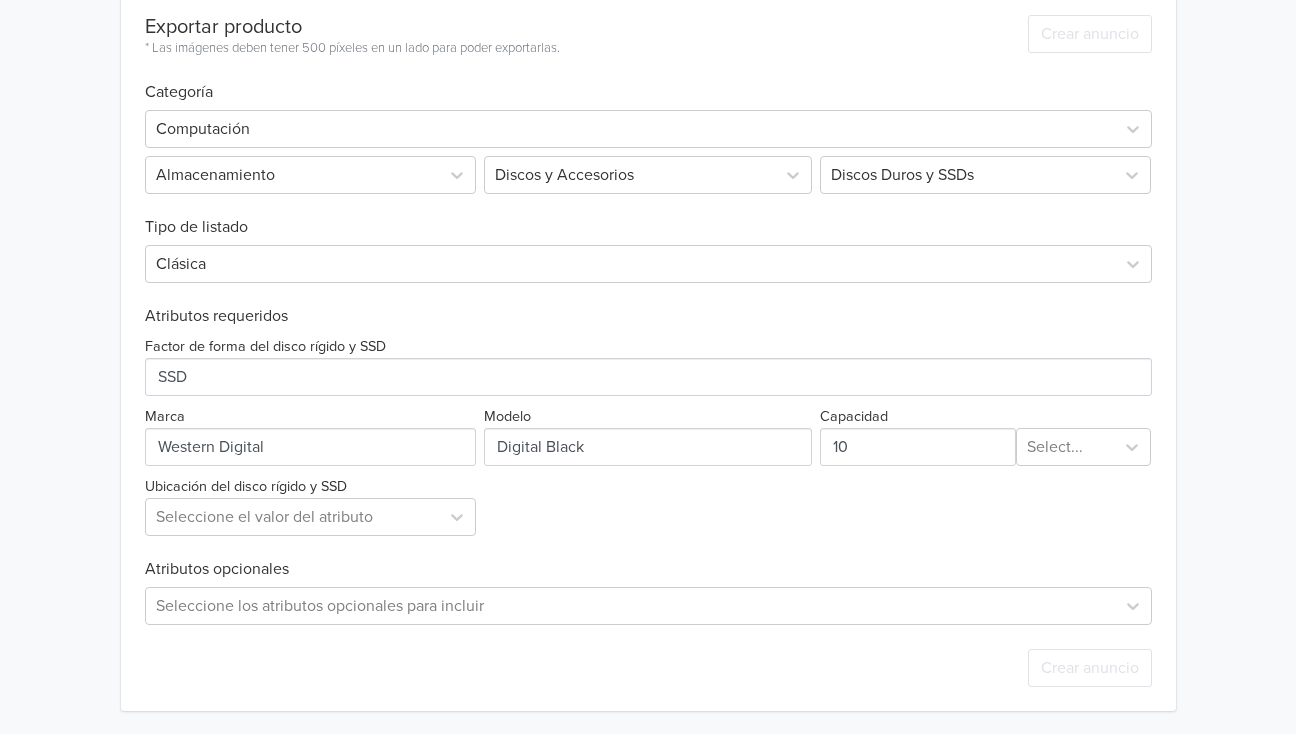 click on "Exportar producto * Las imágenes deben tener 500 píxeles en un lado para poder exportarlas. Crear anuncio Categoría Computación Almacenamiento Discos y Accesorios Discos Duros y SSDs Tipo de listado Clásica Atributos requeridos Factor de forma del disco rígido y SSD Marca Modelo Capacidad Select... Ubicación del disco rígido y SSD Seleccione el valor del atributo Atributos opcionales Seleccione los atributos opcionales para incluir Crear anuncio" at bounding box center (648, 351) 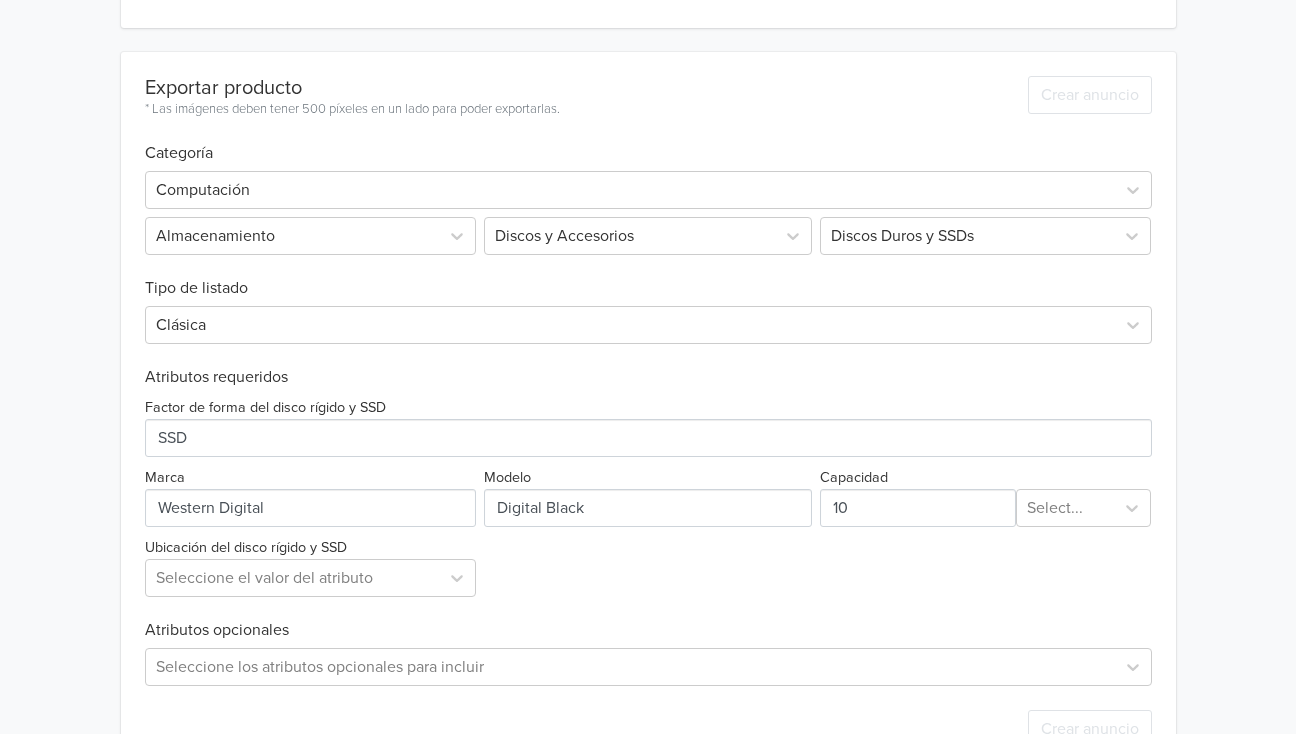 scroll, scrollTop: 600, scrollLeft: 0, axis: vertical 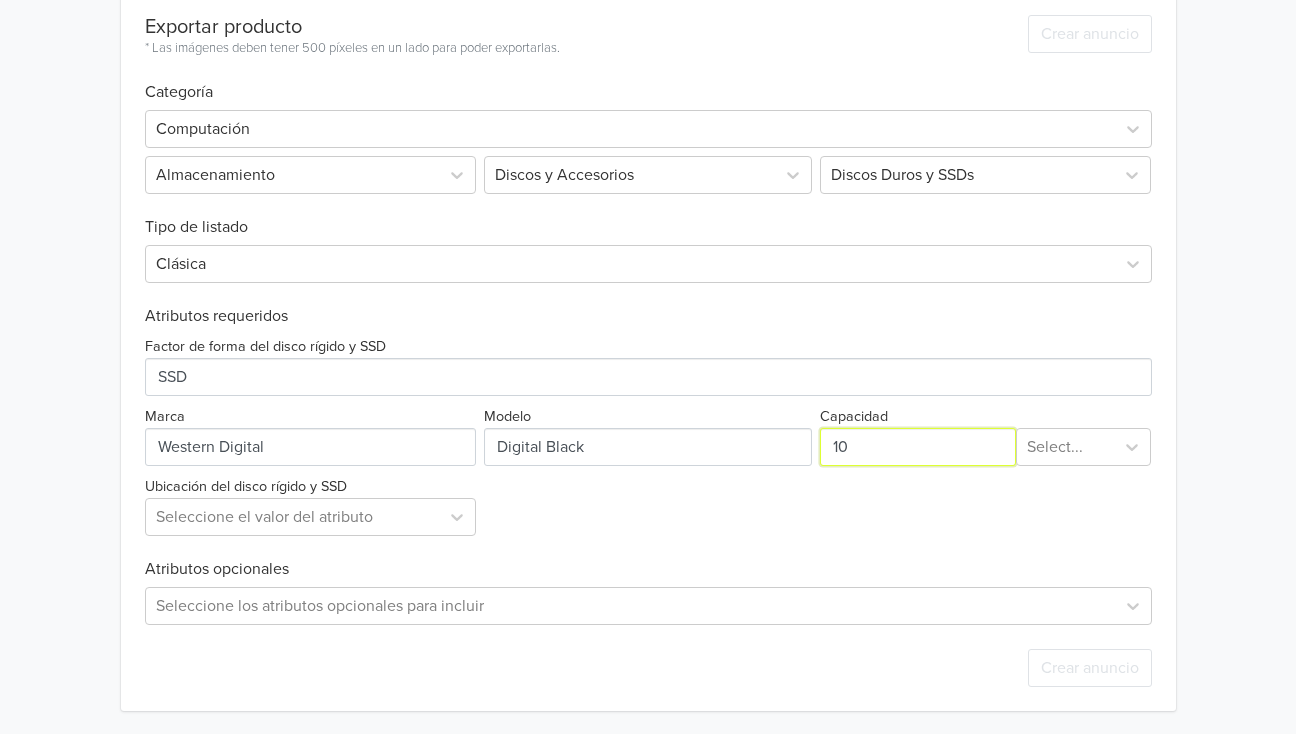 click on "Capacidad" at bounding box center (918, 447) 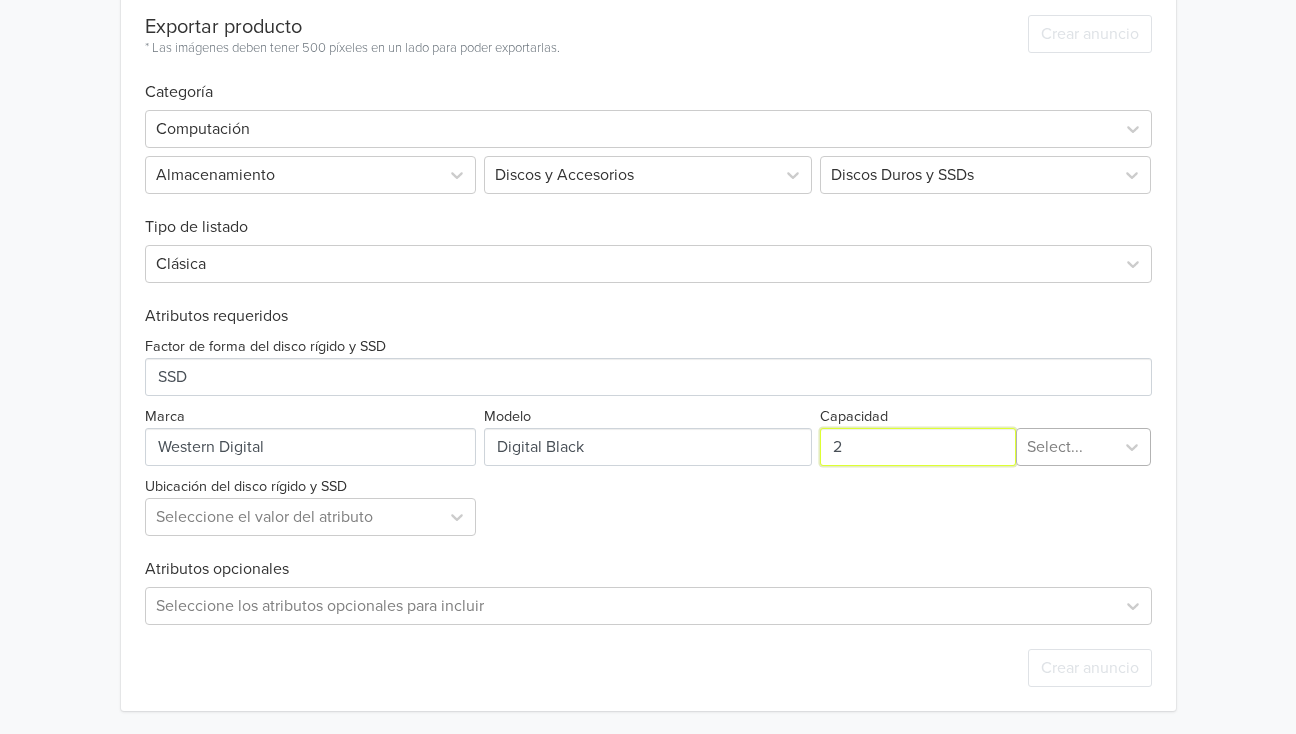 type on "2" 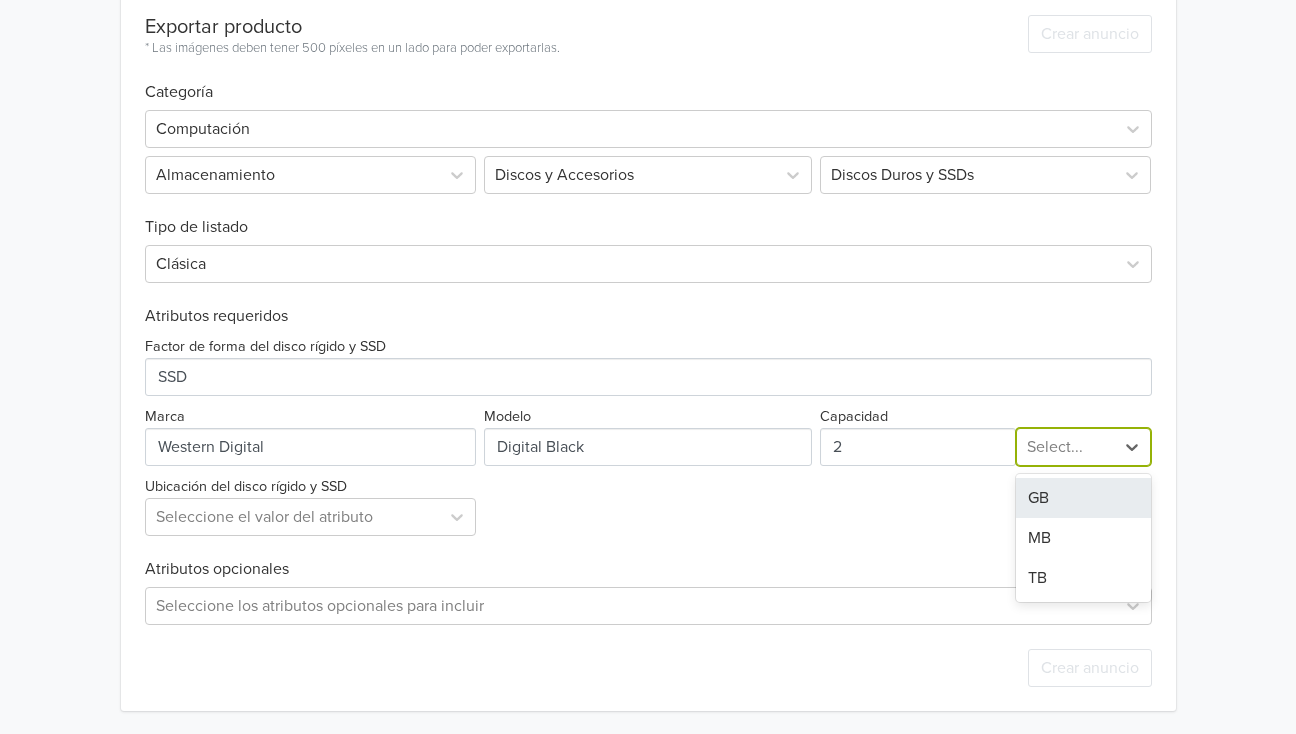 click at bounding box center [1066, 447] 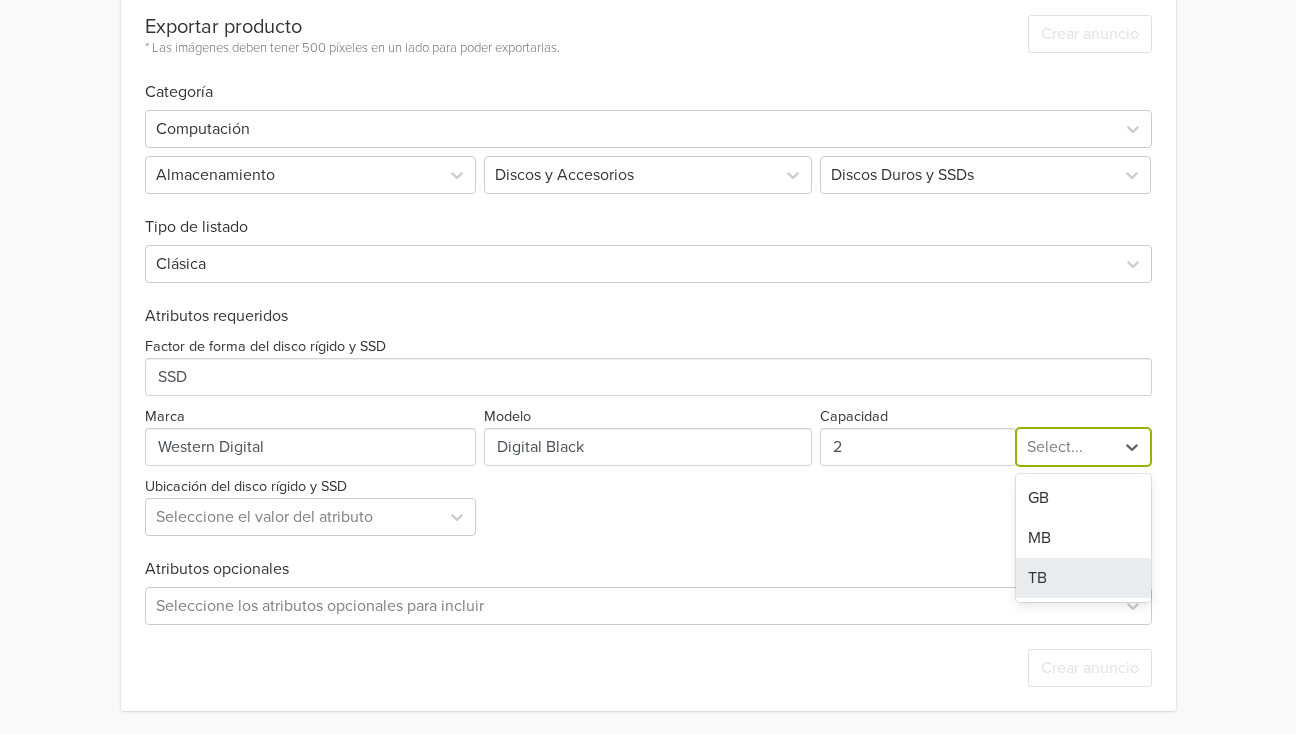click on "TB" at bounding box center [1084, 578] 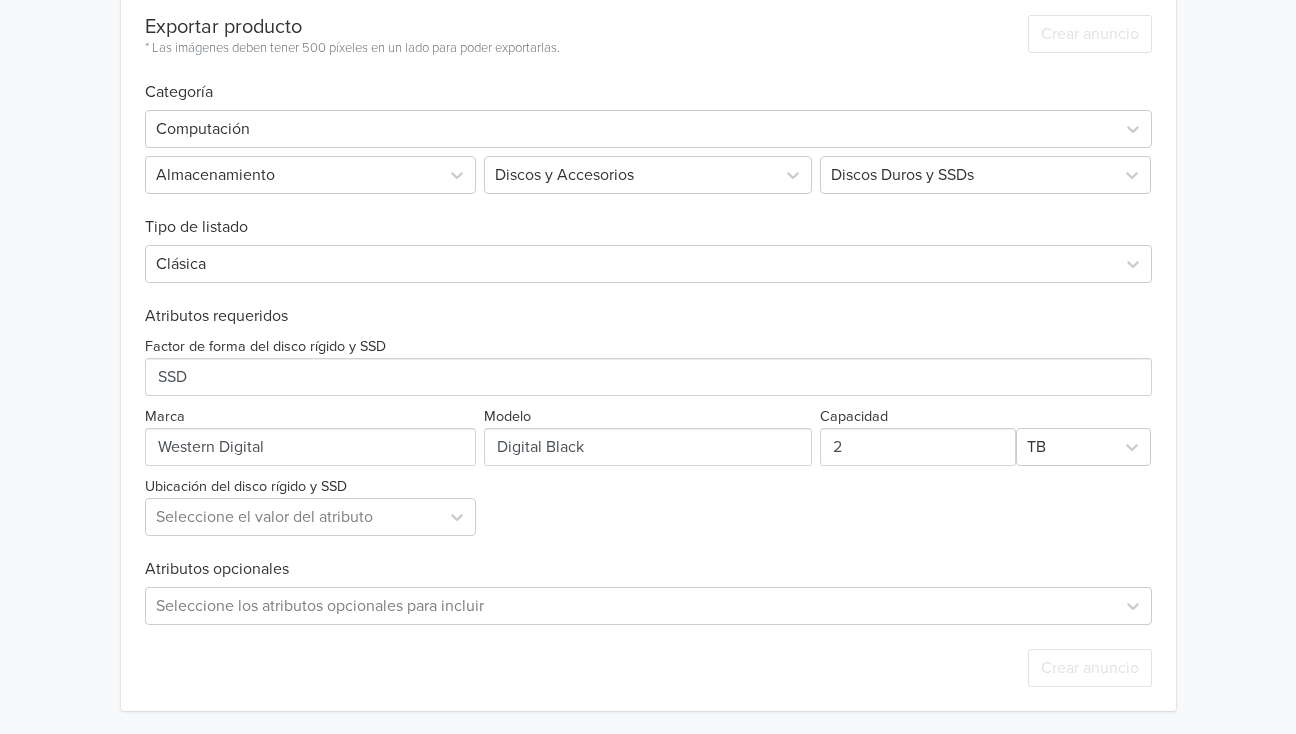 drag, startPoint x: 875, startPoint y: 536, endPoint x: 860, endPoint y: 534, distance: 15.132746 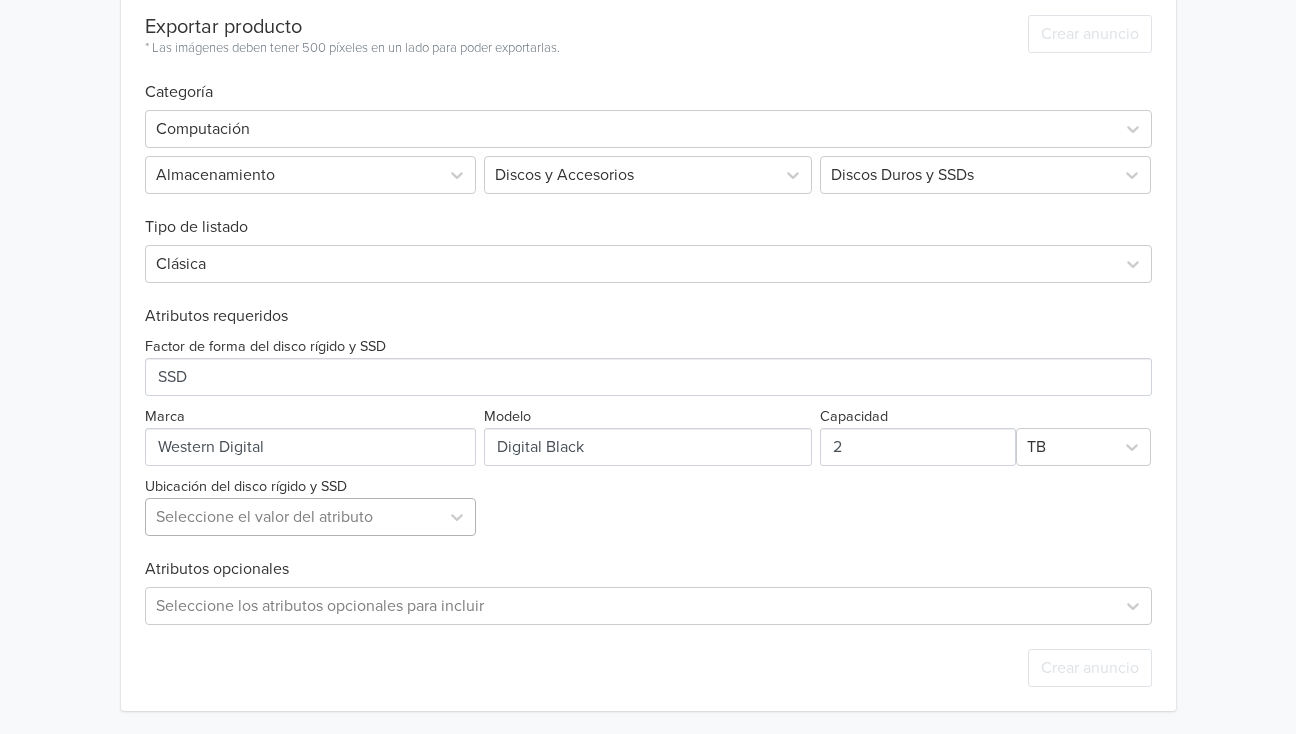 click at bounding box center (293, 517) 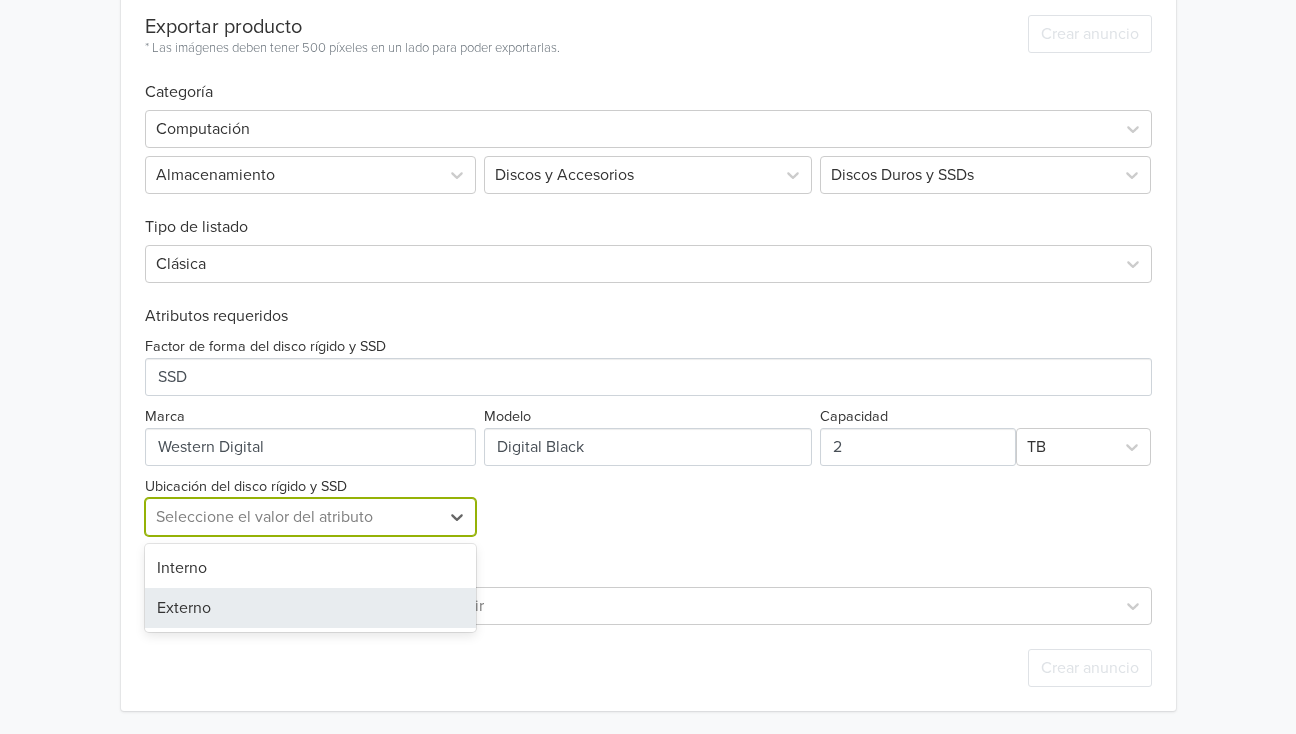 click on "Externo" at bounding box center [311, 608] 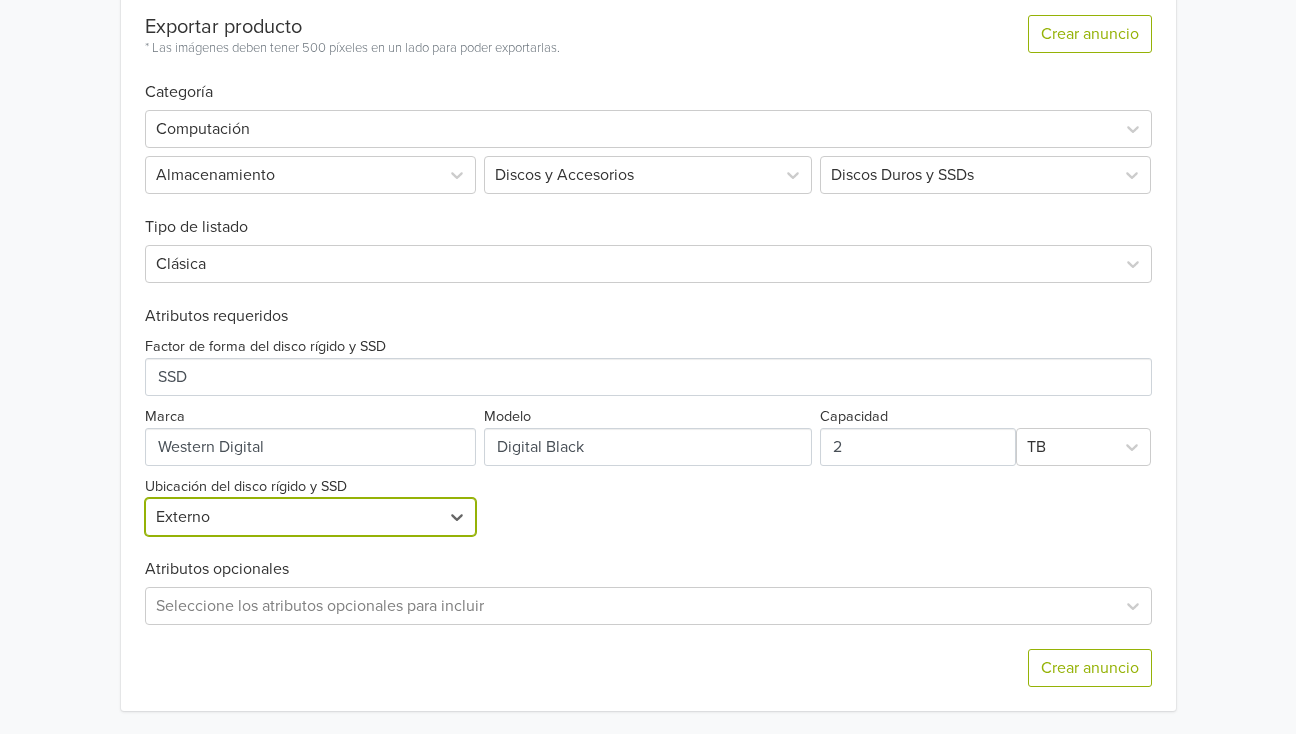 click on "Western Digital Black, P10, 2TB, Externo, USB 3.0, 130MBs, Negro   GTIN: [SSN]   Precio: 96702 CLP   Descripción   Almacenamiento portátil para su preciada colección de juegos
WD_BLACK™ P10 Game Drive le da a su consola o PC las herramientas de mejora de rendimient (...) ¿Qué acción quieres tomar? Sincronizar con anuncio existente Sincronice este producto con un anuncio de Mercado Libre. Así, cualquier actualización de stock y precio realizada al producto será automáticamente reflejado en su anuncio Mercado Libre. Exportar producto Cree un anuncio de este producto, estos se sincronizarán automáticamente. A partir de ese momento se actualizará el stock y el precio del anuncio. Exportar producto * Las imágenes deben tener 500 píxeles en un lado para poder exportarlas. Crear anuncio Categoría Computación Almacenamiento Discos y Accesorios Discos Duros y SSDs Tipo de listado Clásica Atributos requeridos Factor de forma del disco rígido y SSD Marca Modelo Capacidad TB Externo" at bounding box center [648, 67] 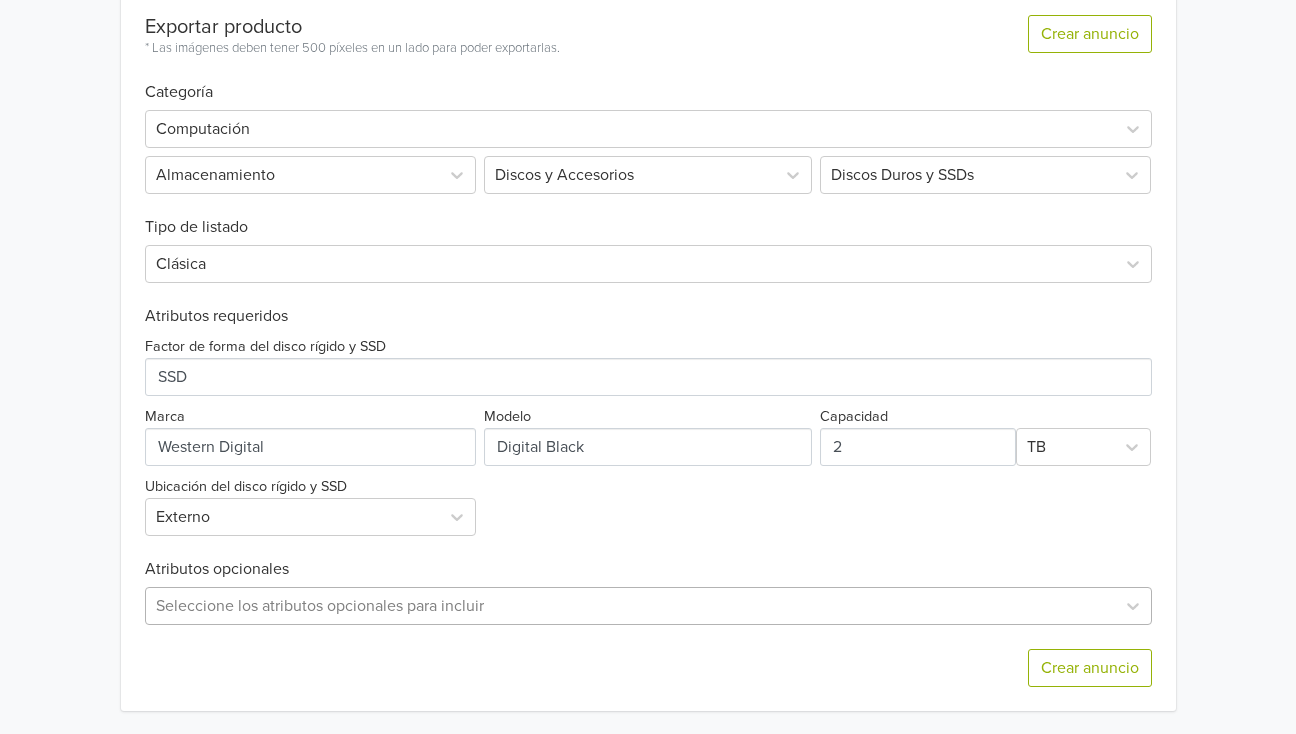 scroll, scrollTop: 799, scrollLeft: 0, axis: vertical 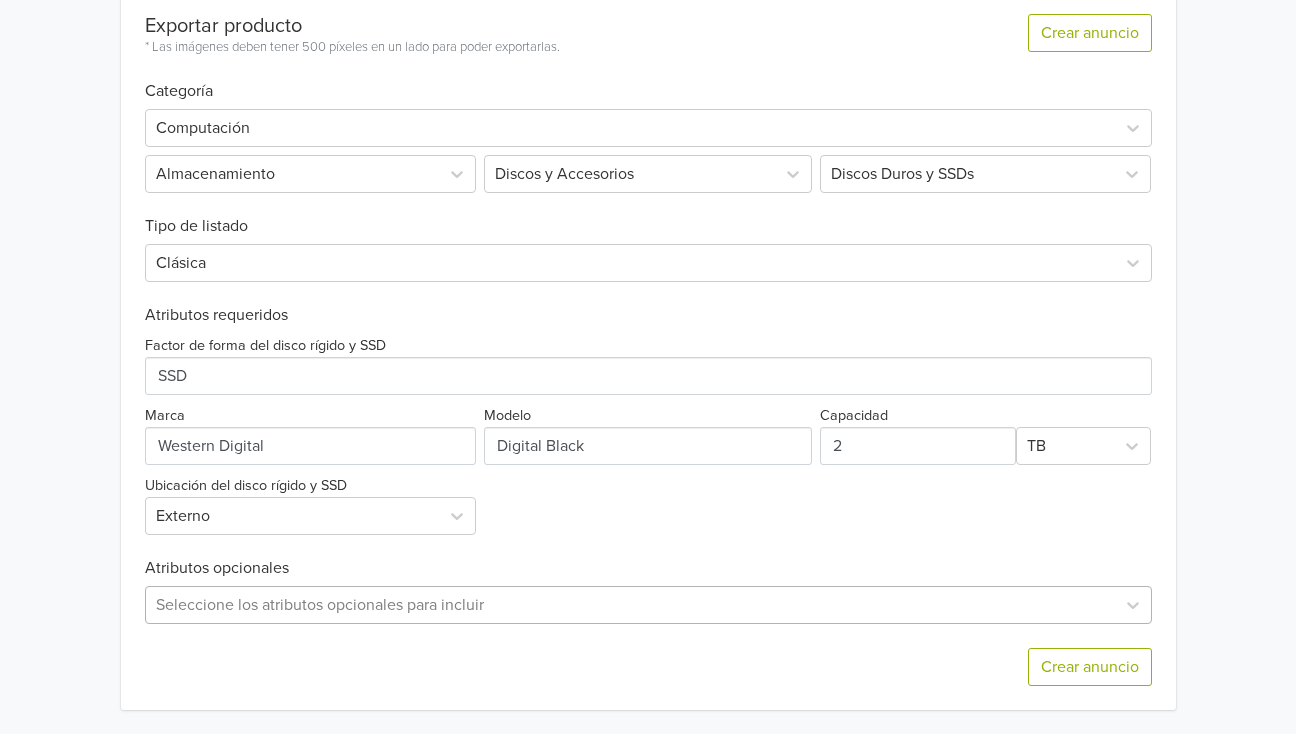 click on "Seleccione los atributos opcionales para incluir" at bounding box center (648, 605) 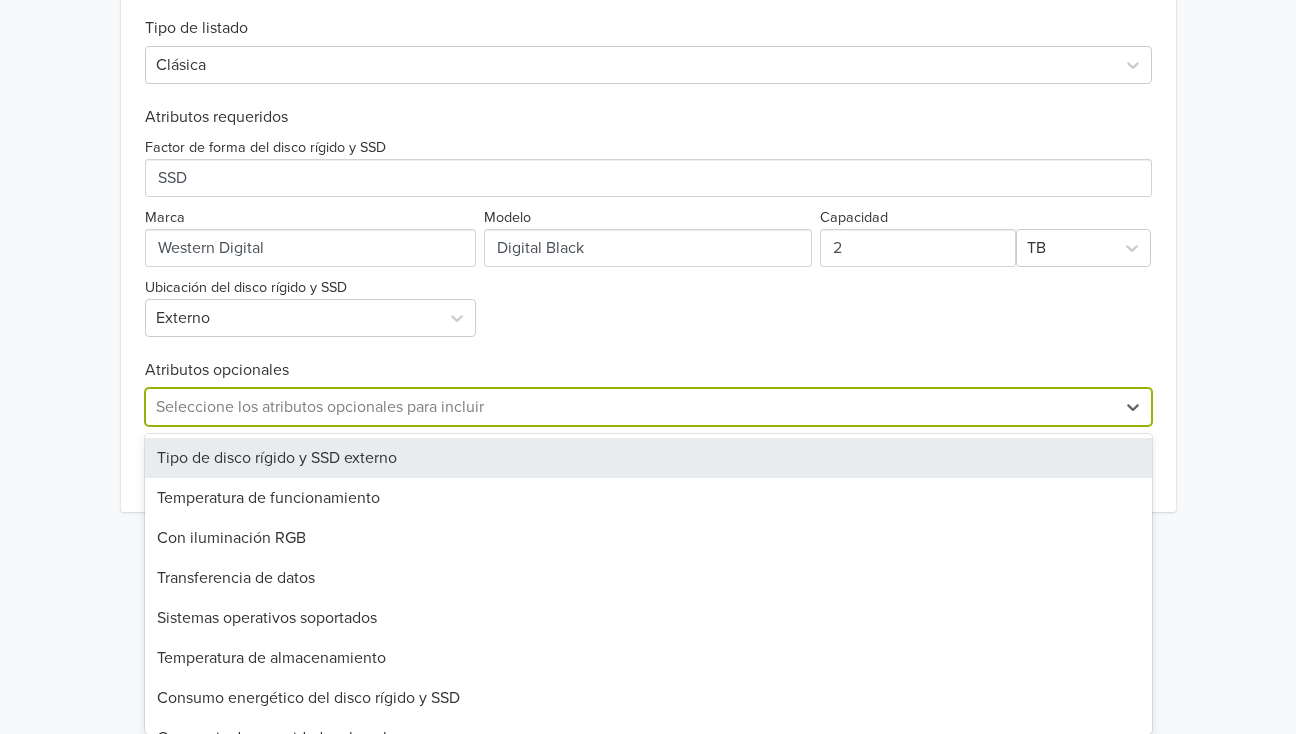 click on "Tipo de disco rígido y SSD externo" at bounding box center [648, 458] 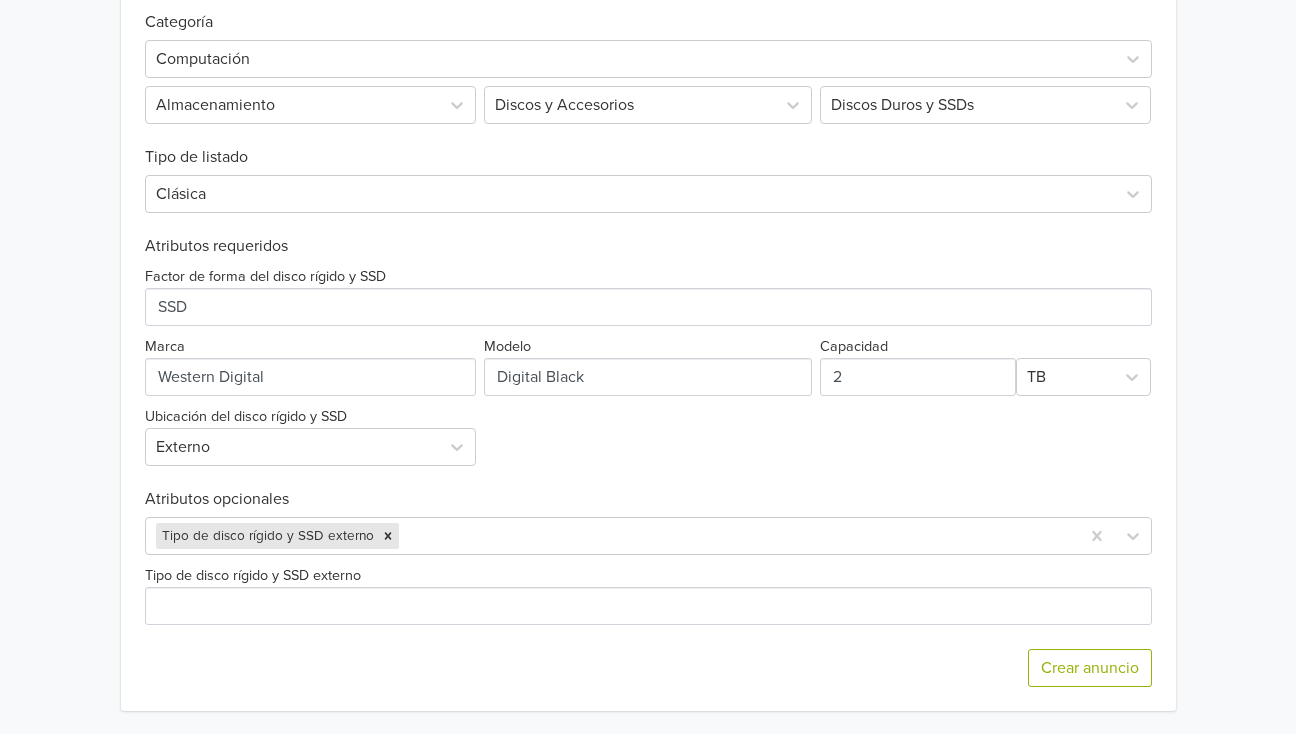 click on "Western Digital Black, P10, 2TB, Externo, USB 3.0, 130MBs, Negro   GTIN: [SSN]   Precio: 96702 CLP   Descripción   Almacenamiento portátil para su preciada colección de juegos
WD_BLACK™ P10 Game Drive le da a su consola o PC las herramientas de mejora de rendimient (...) ¿Qué acción quieres tomar? Sincronizar con anuncio existente Sincronice este producto con un anuncio de Mercado Libre. Así, cualquier actualización de stock y precio realizada al producto será automáticamente reflejado en su anuncio Mercado Libre. Exportar producto Cree un anuncio de este producto, estos se sincronizarán automáticamente. A partir de ese momento se actualizará el stock y el precio del anuncio. Exportar producto * Las imágenes deben tener 500 píxeles en un lado para poder exportarlas. Crear anuncio Categoría Computación Almacenamiento Discos y Accesorios Discos Duros y SSDs Tipo de listado Clásica Atributos requeridos Factor de forma del disco rígido y SSD Marca Modelo Capacidad TB Externo" at bounding box center (648, 32) 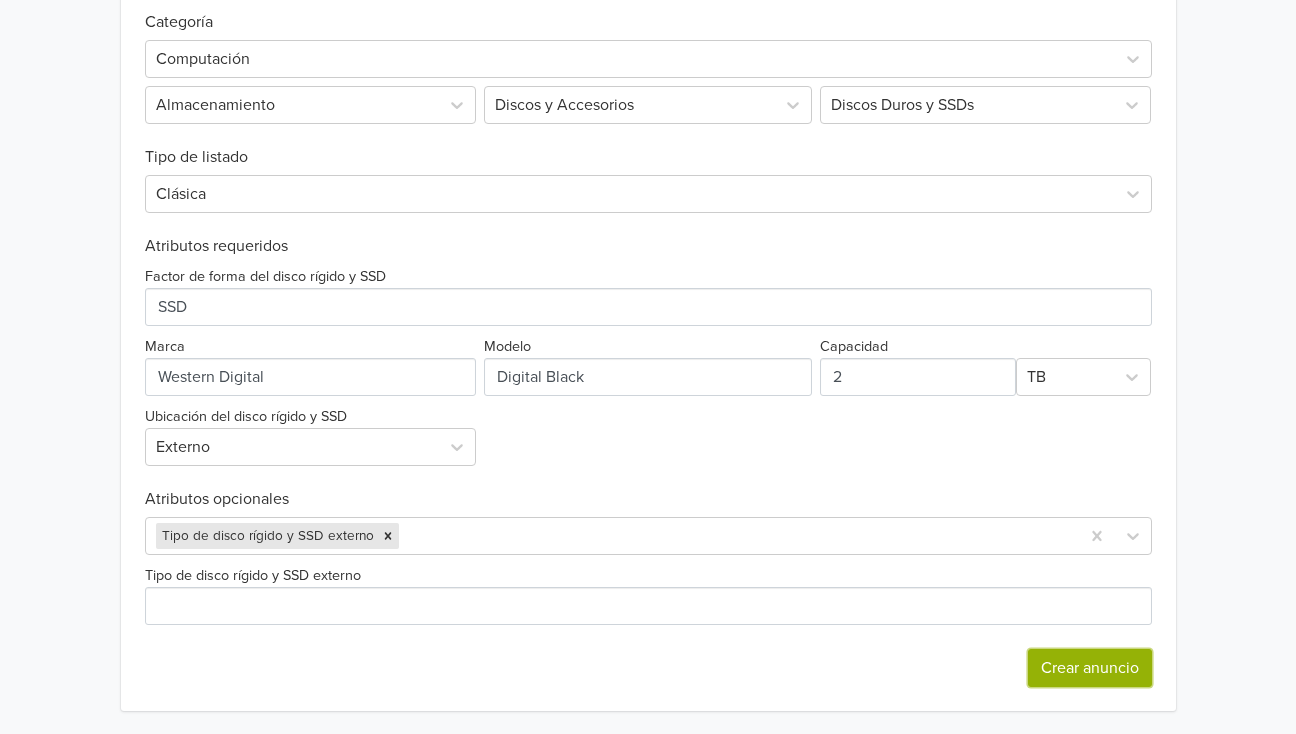 click on "Crear anuncio" at bounding box center [1090, 668] 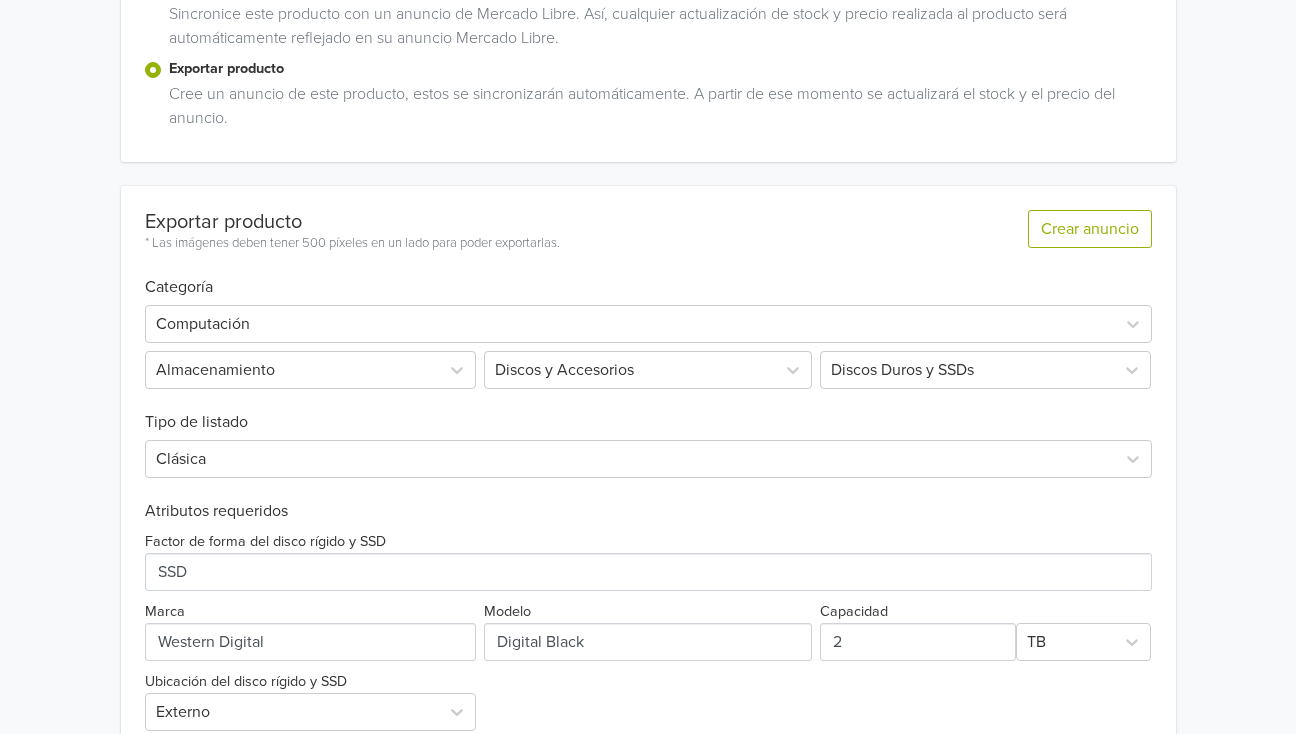 scroll, scrollTop: 0, scrollLeft: 0, axis: both 